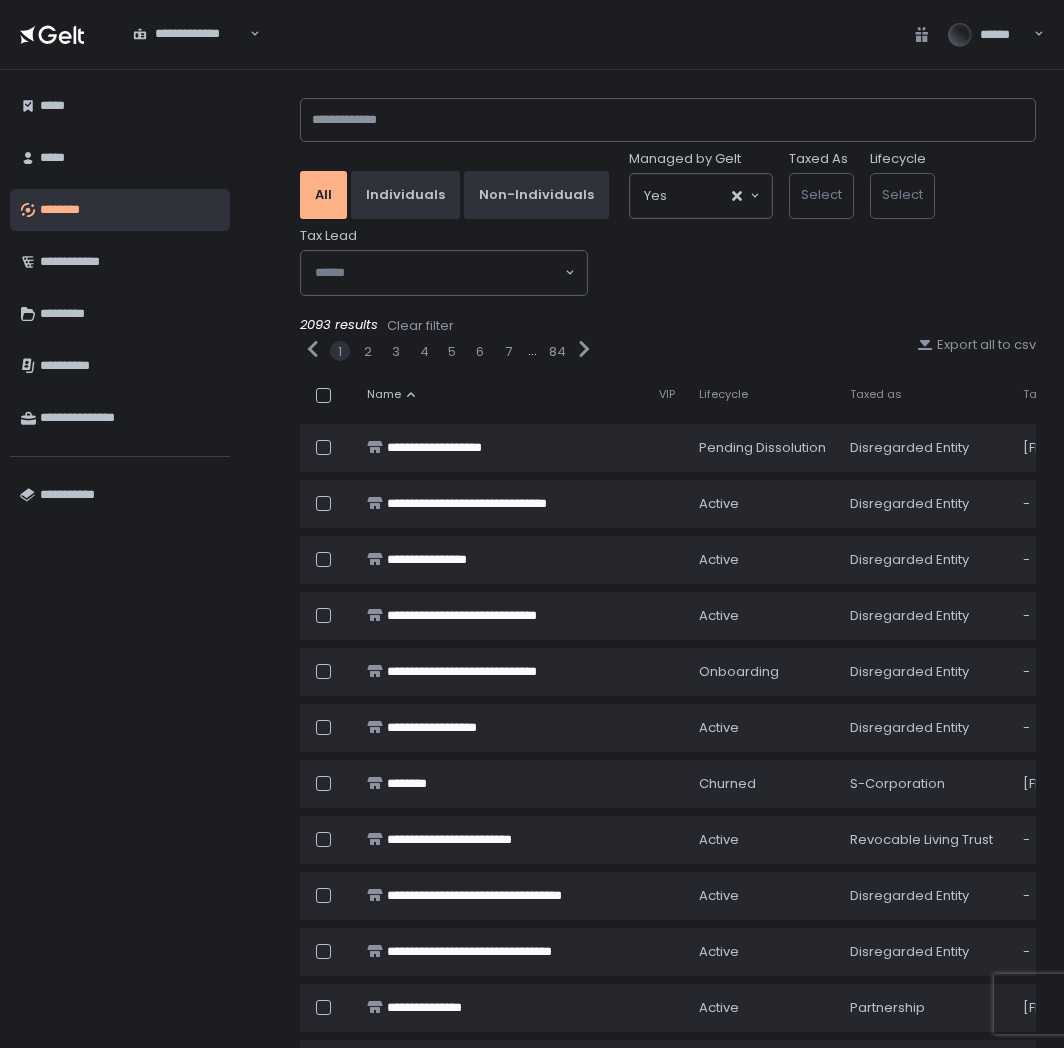 scroll, scrollTop: 0, scrollLeft: 0, axis: both 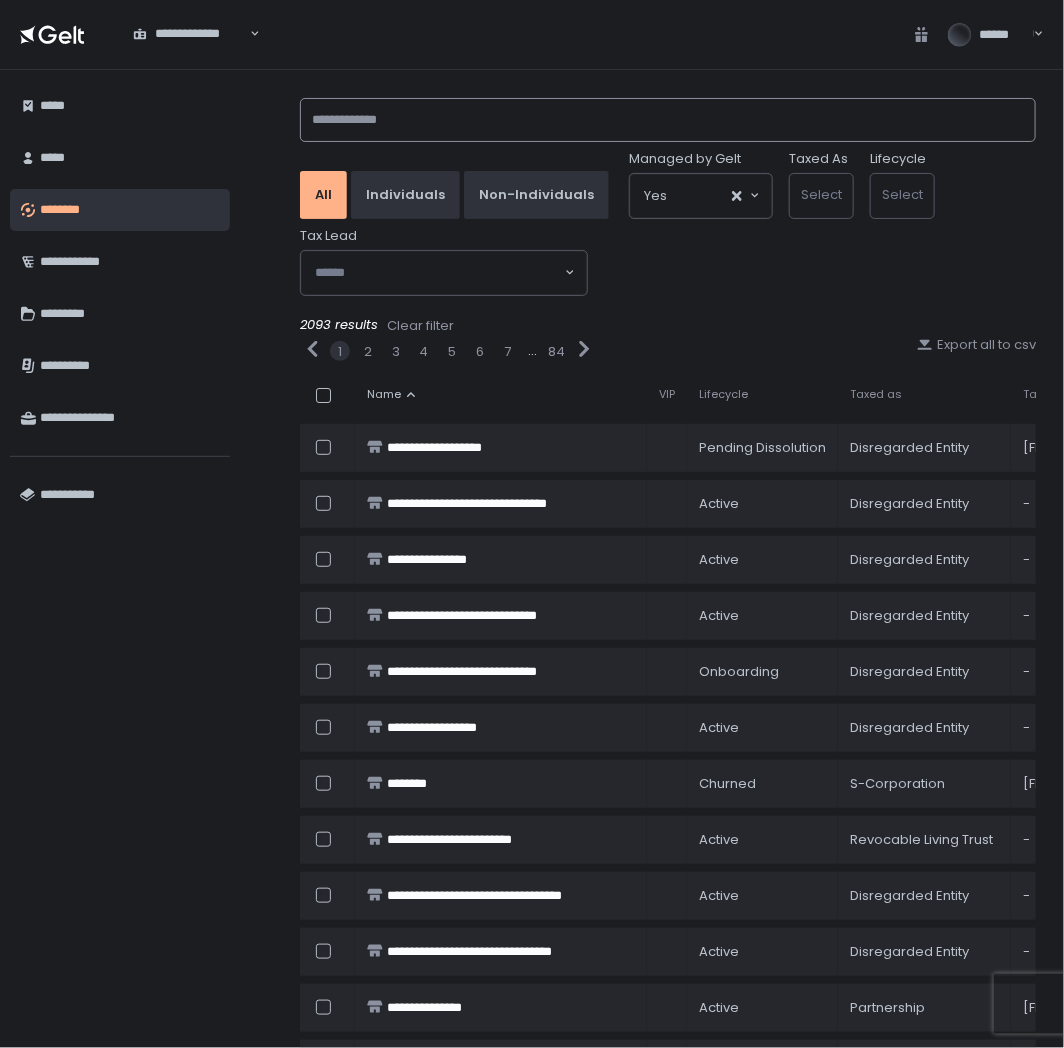 click 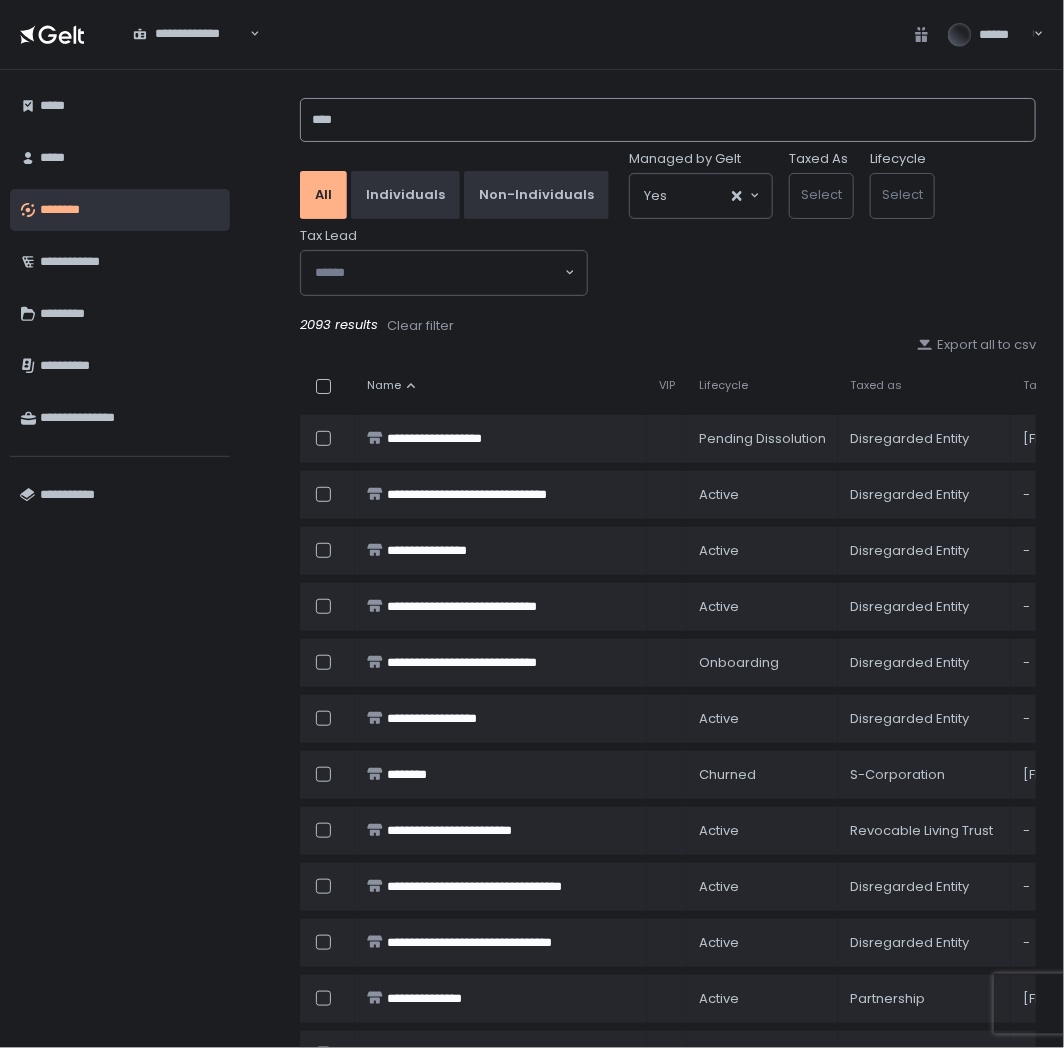 type on "*****" 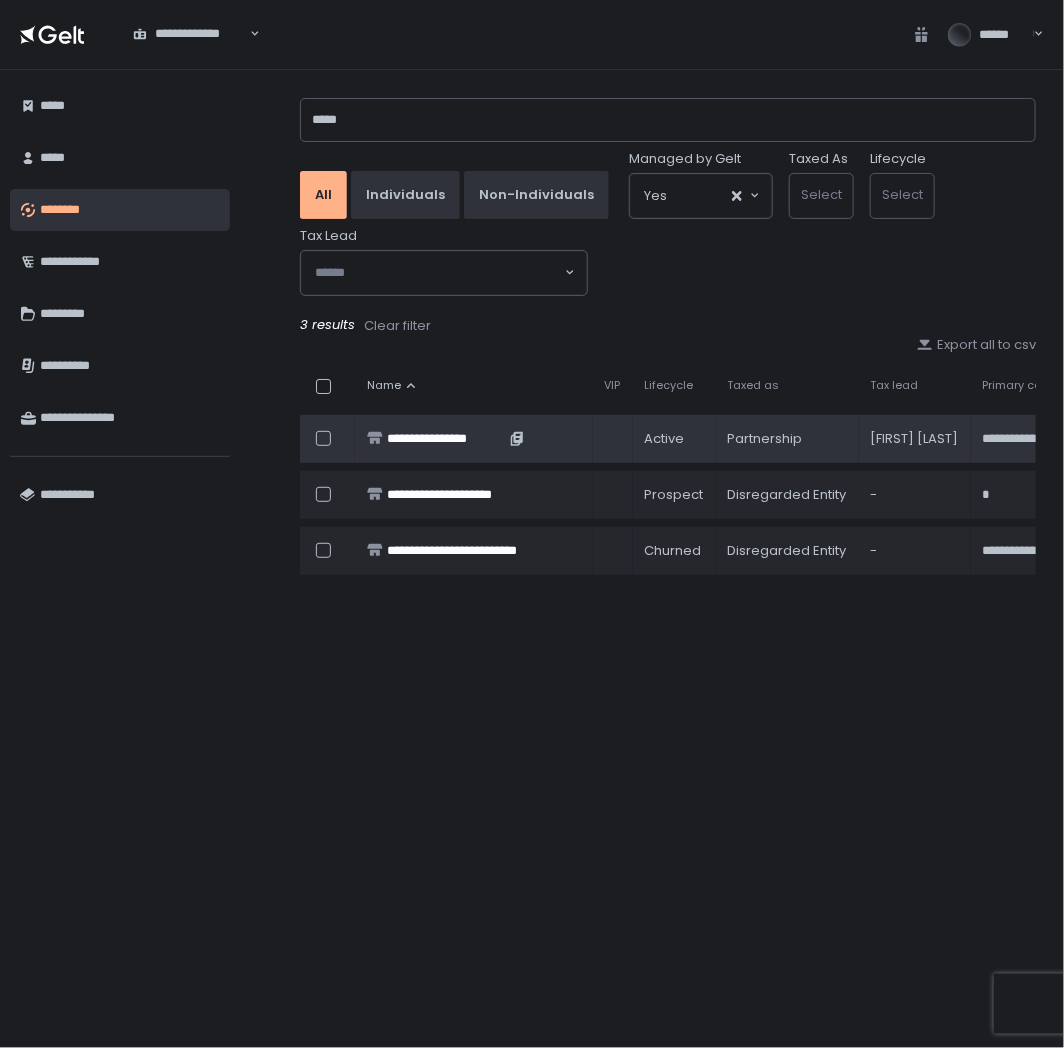 click on "**********" at bounding box center [446, 439] 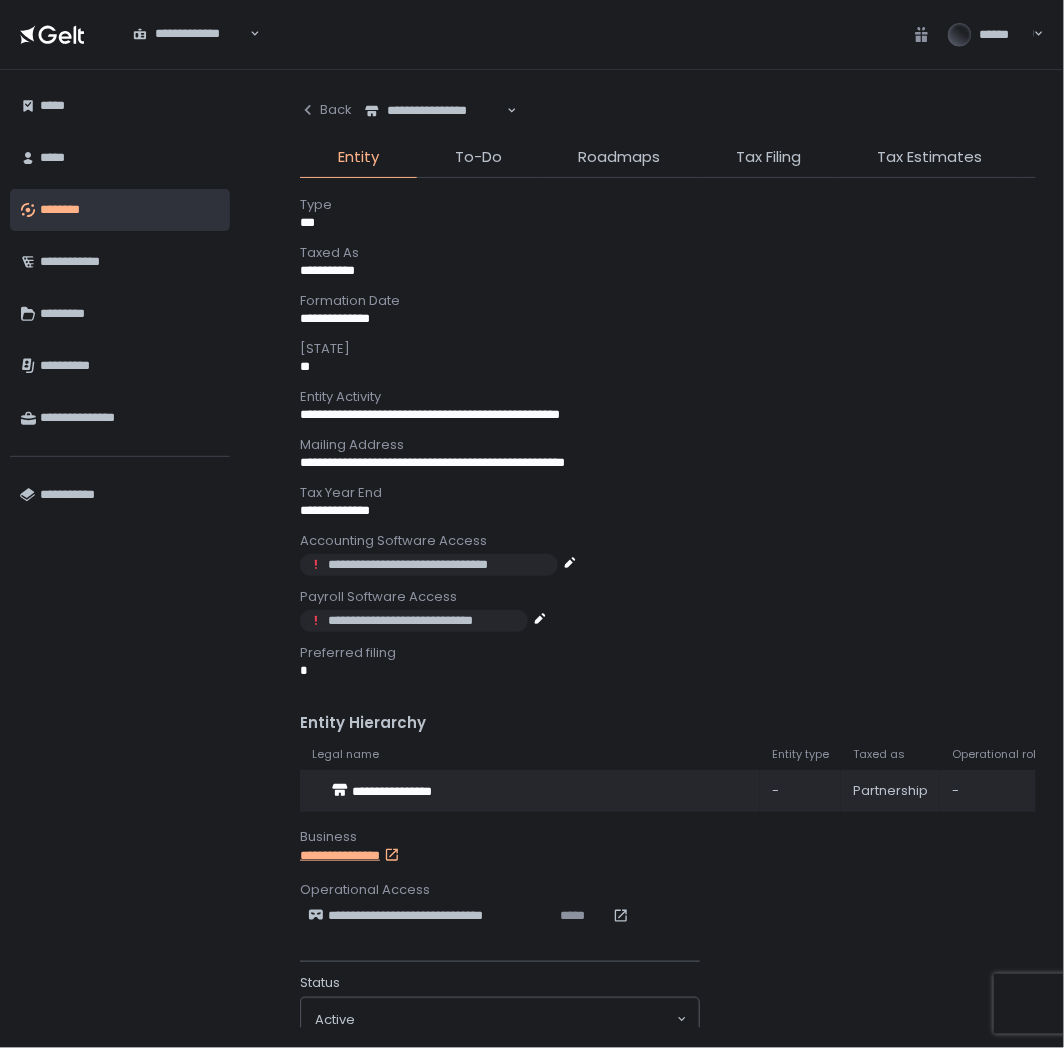 scroll, scrollTop: 554, scrollLeft: 0, axis: vertical 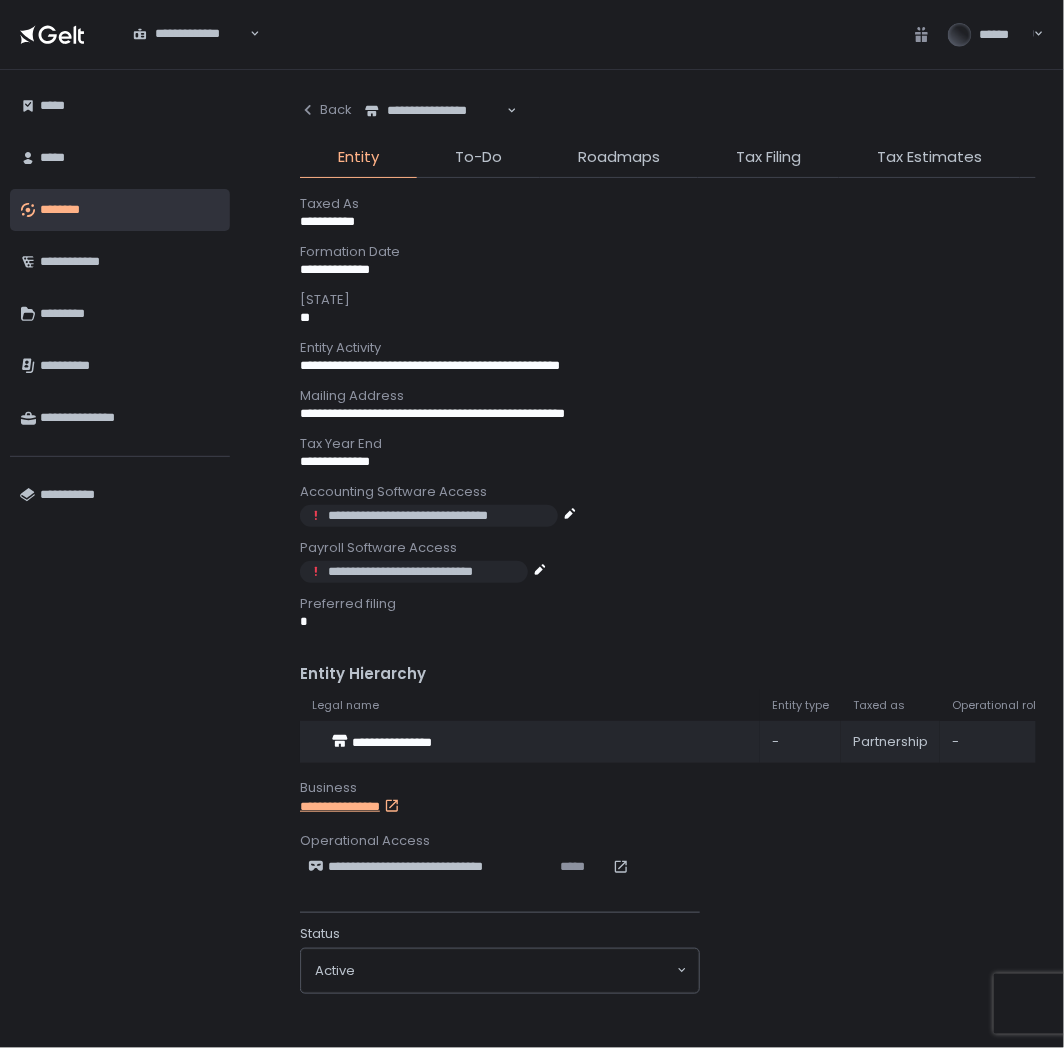 click on "**********" at bounding box center (370, 807) 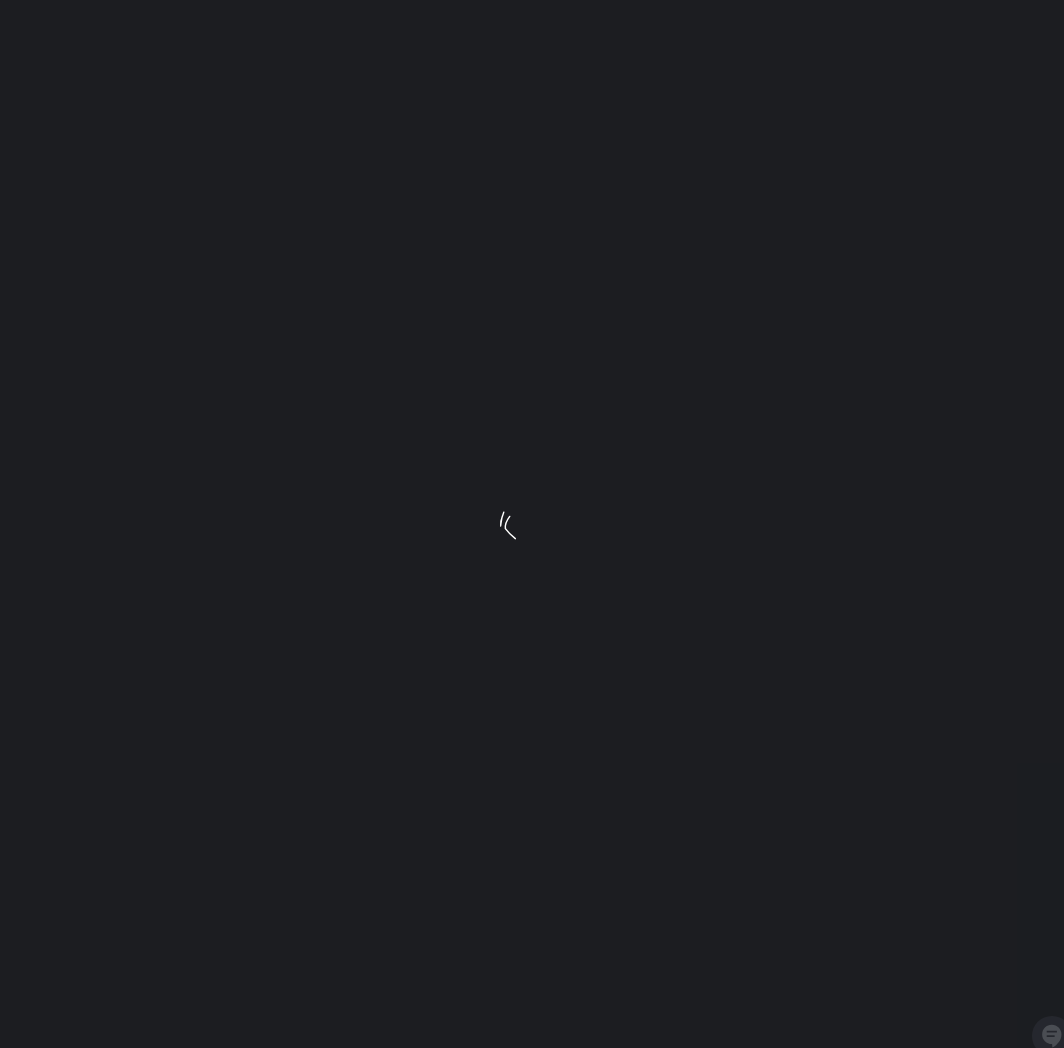 scroll, scrollTop: 0, scrollLeft: 0, axis: both 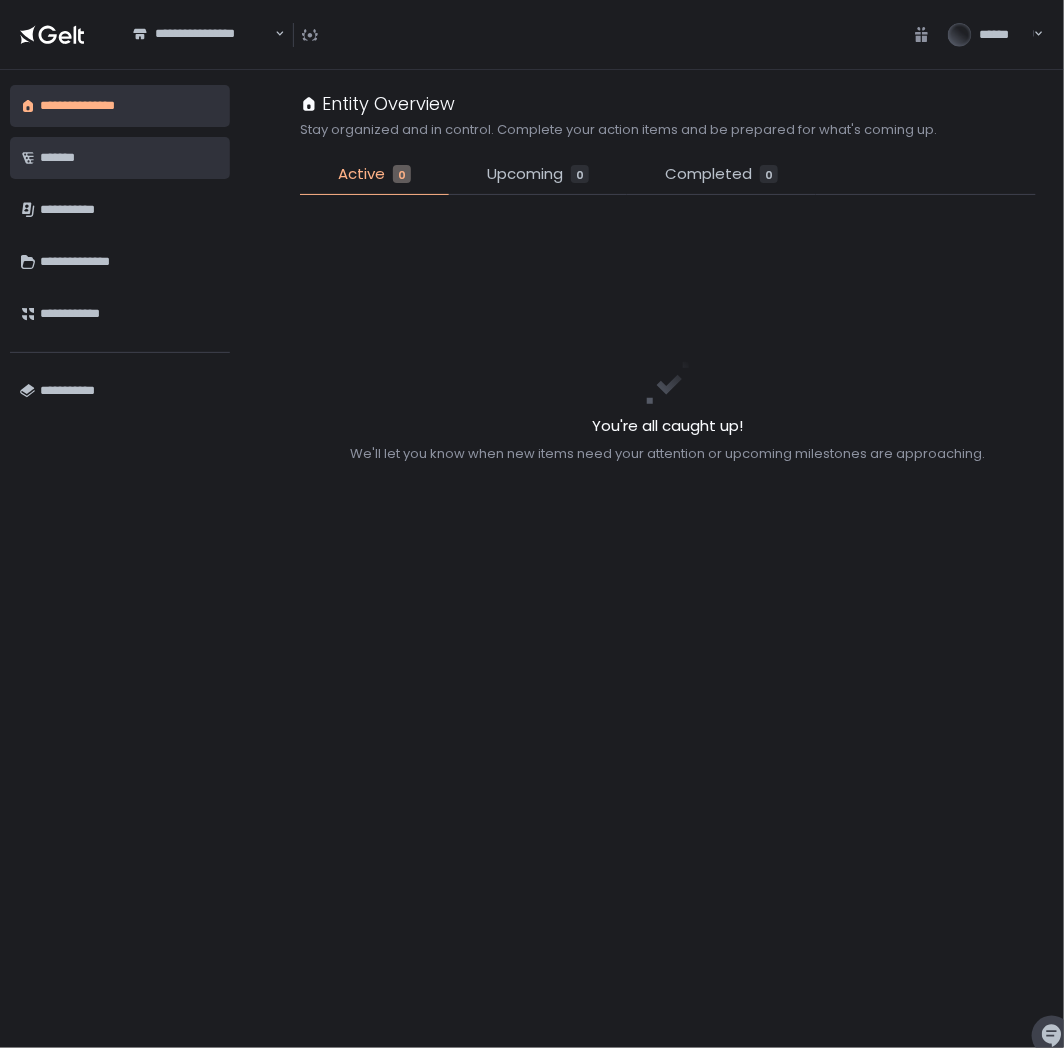 click on "*******" at bounding box center (130, 158) 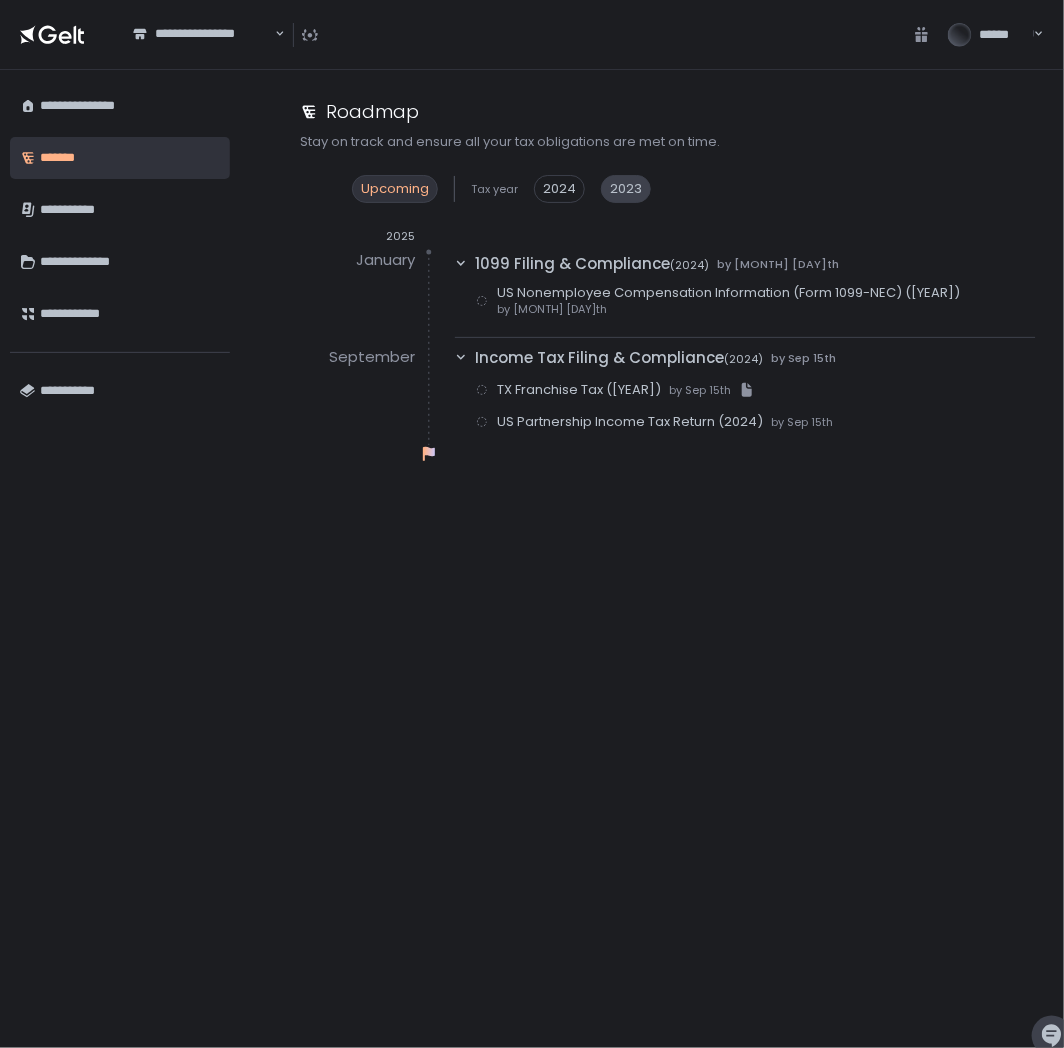 click on "2023" at bounding box center [626, 189] 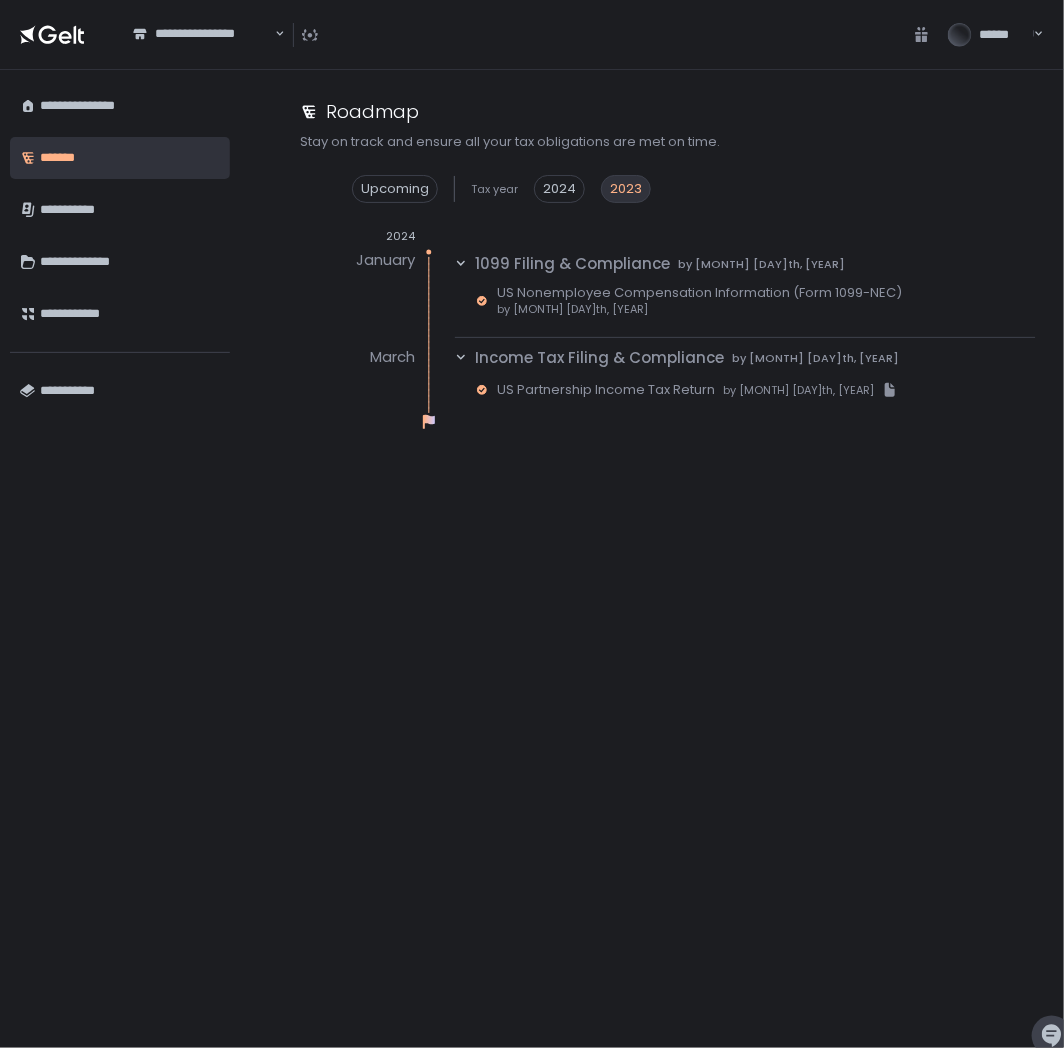 click 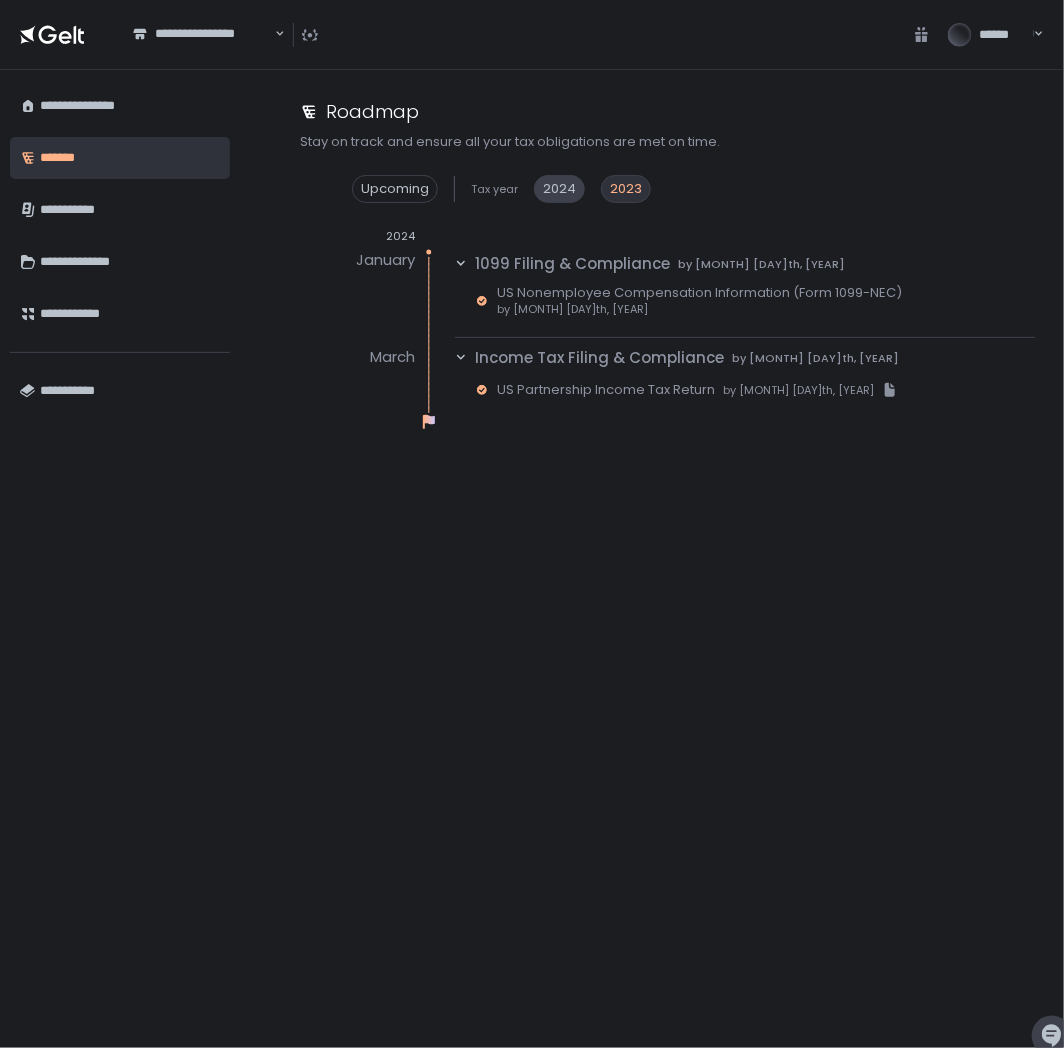 click on "2024" at bounding box center (559, 189) 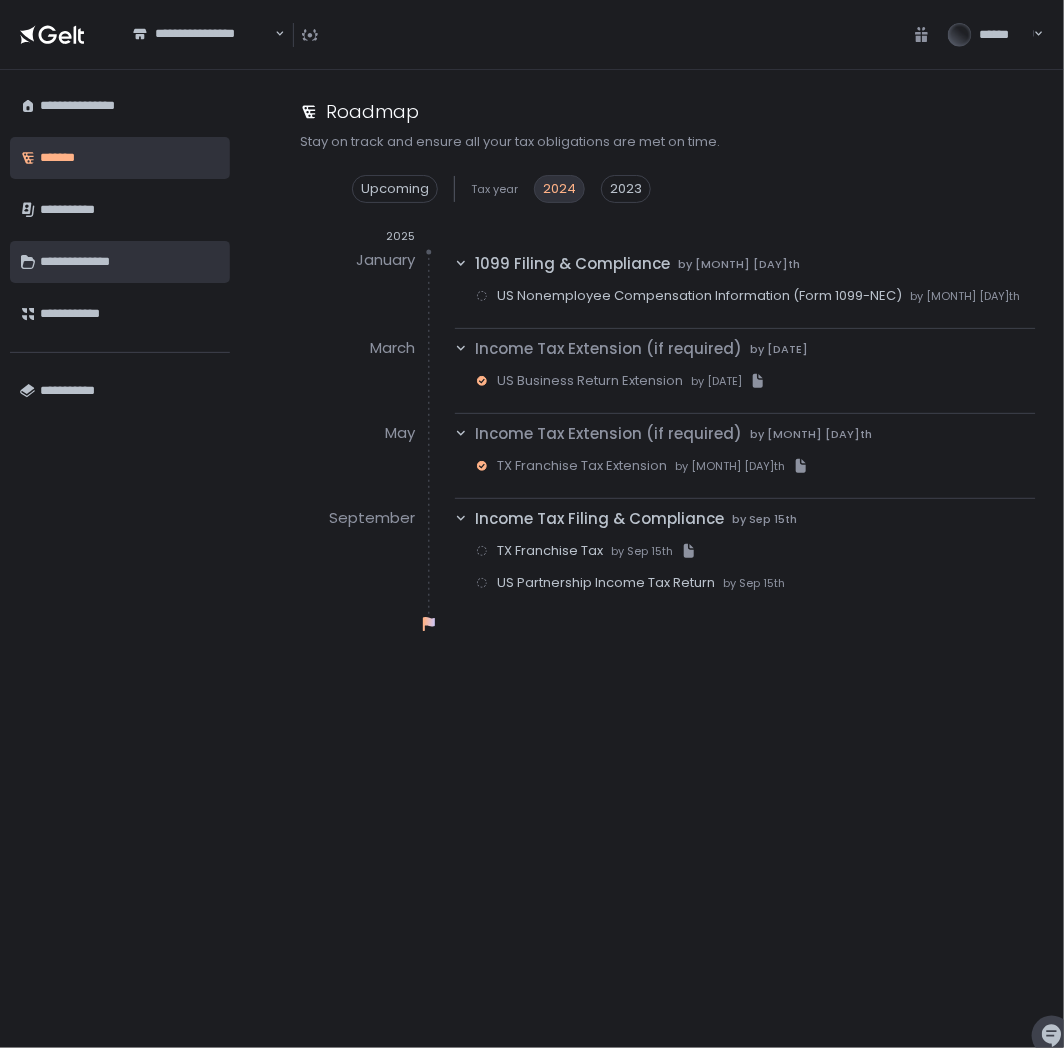 click on "**********" at bounding box center [130, 262] 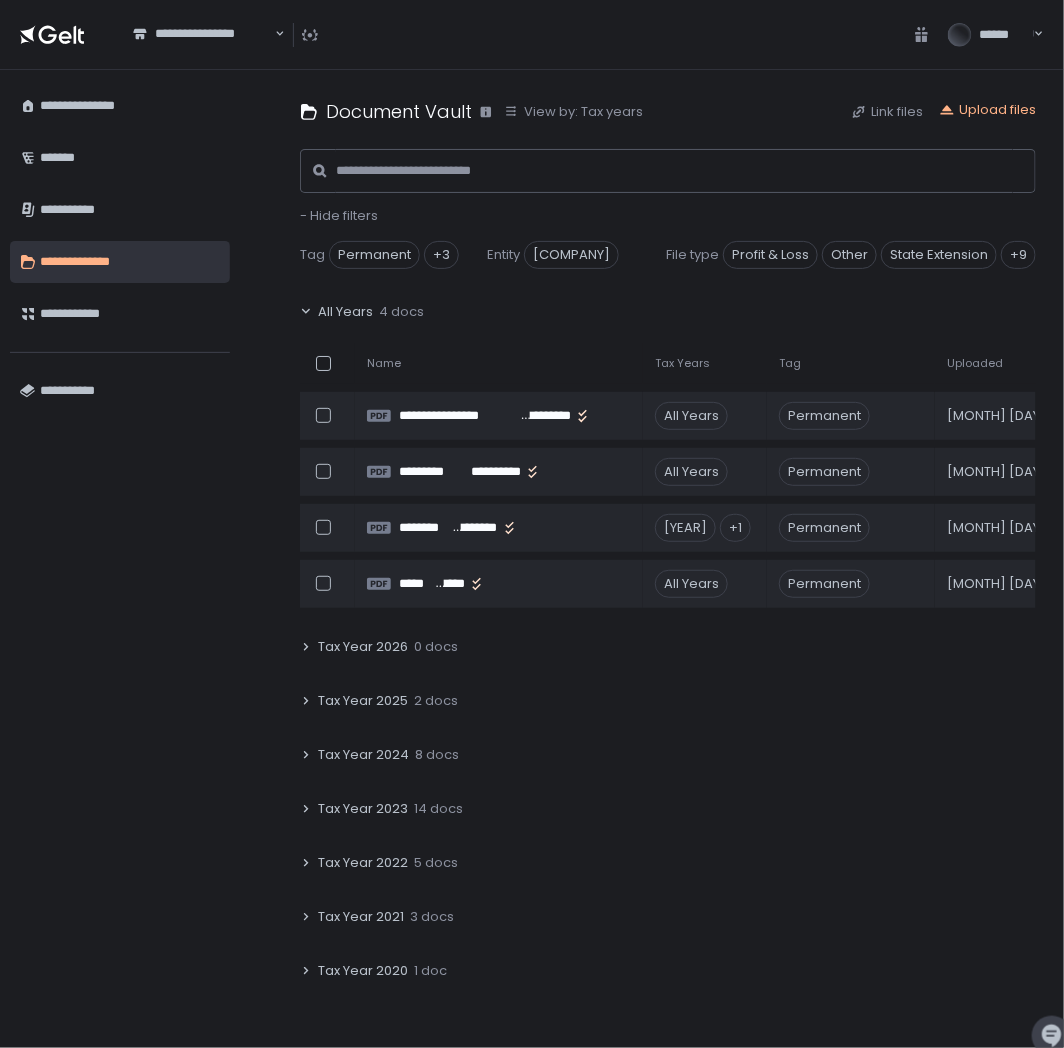 click 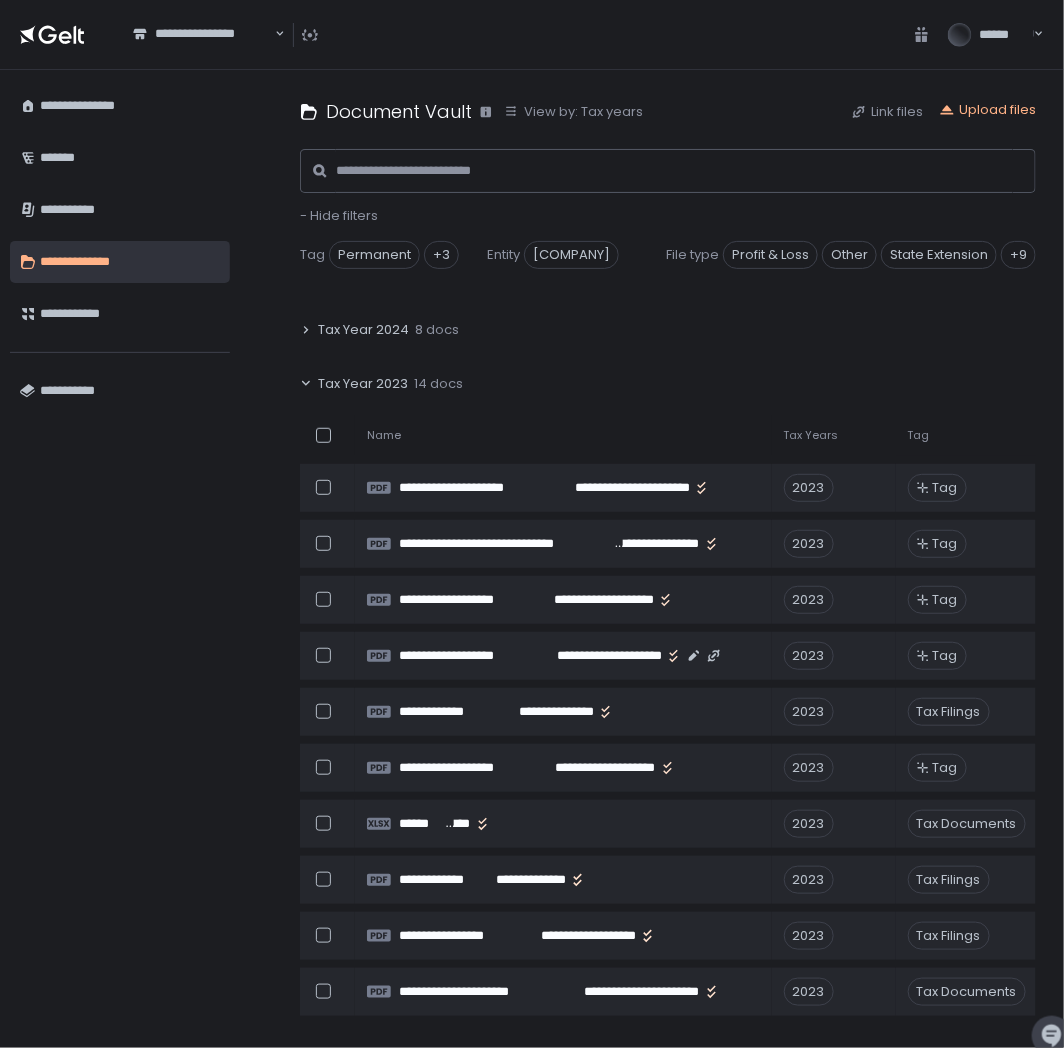 scroll, scrollTop: 444, scrollLeft: 0, axis: vertical 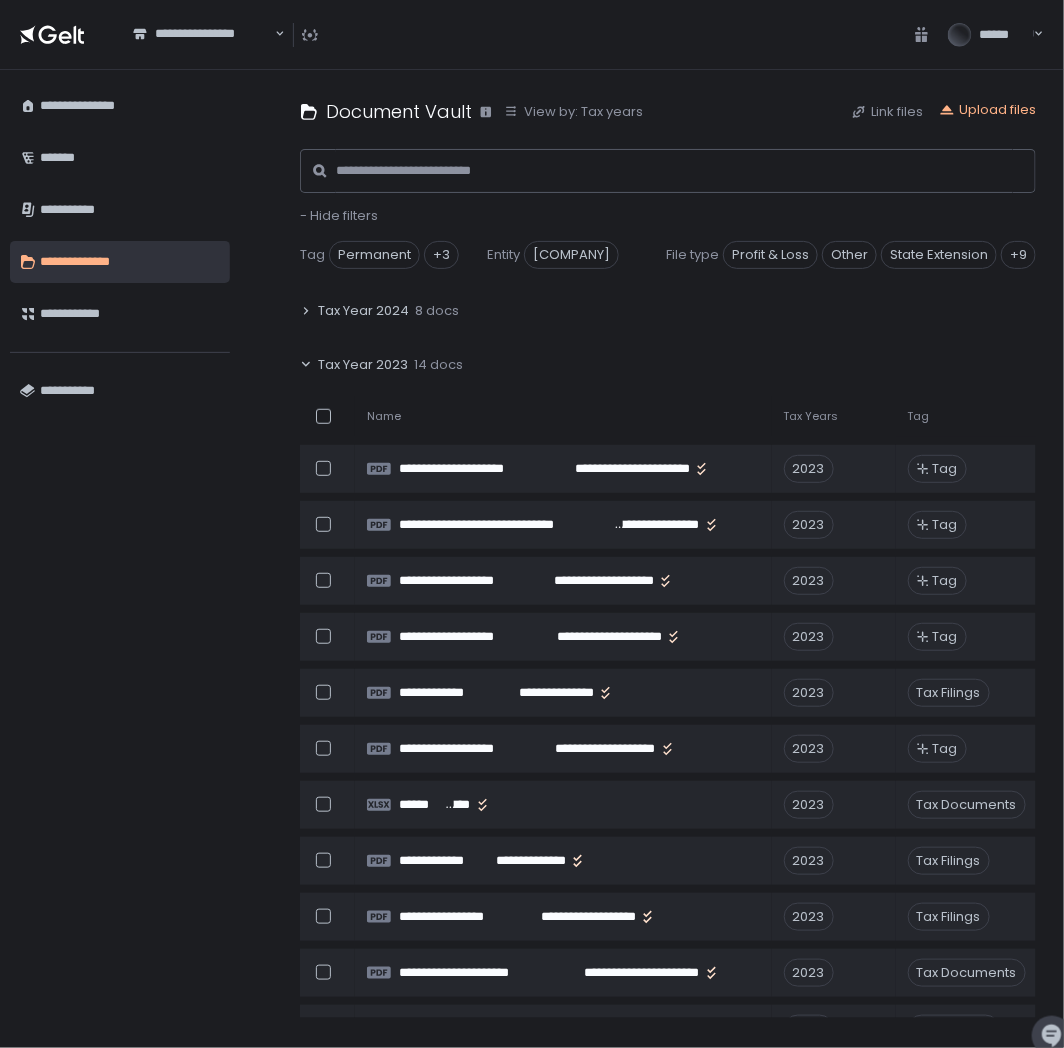 click on "**********" at bounding box center (668, 559) 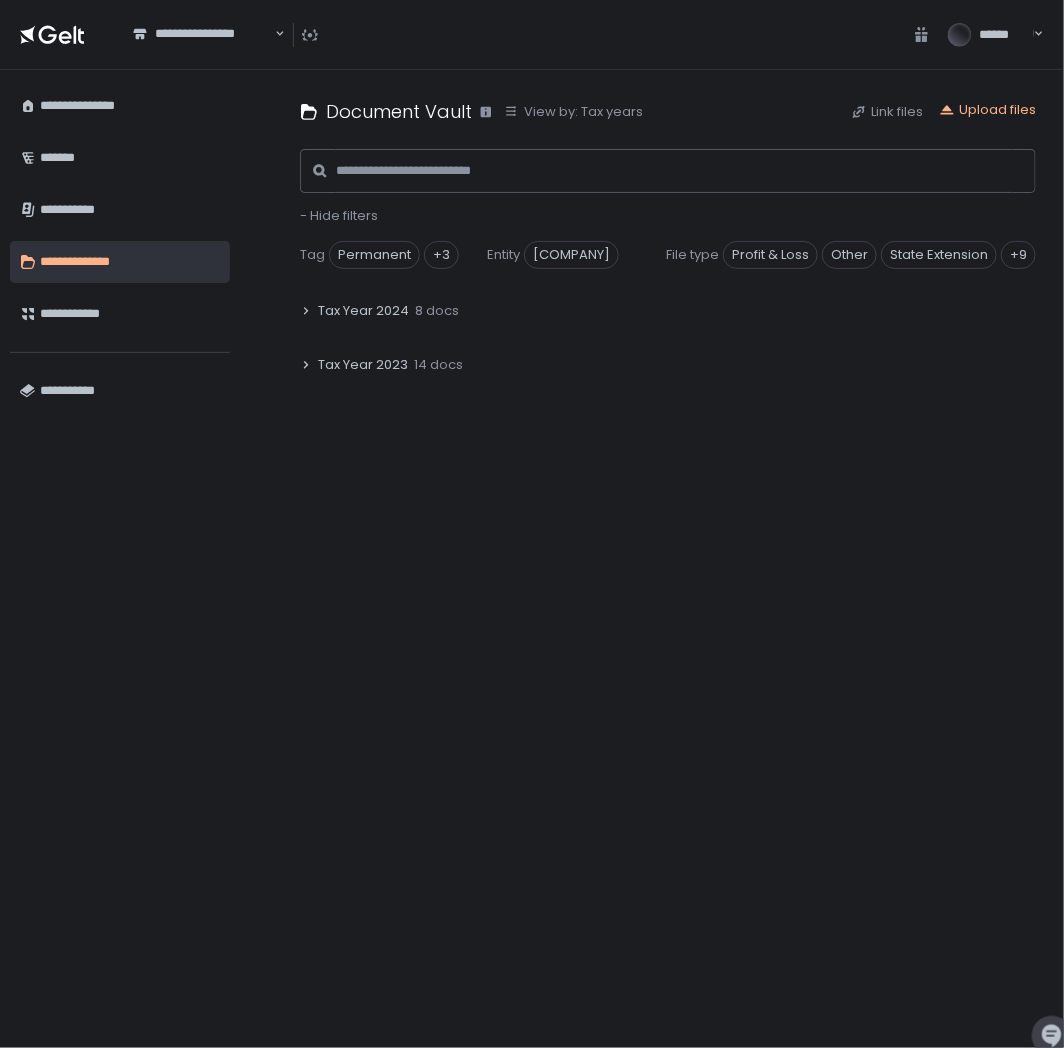 scroll, scrollTop: 0, scrollLeft: 0, axis: both 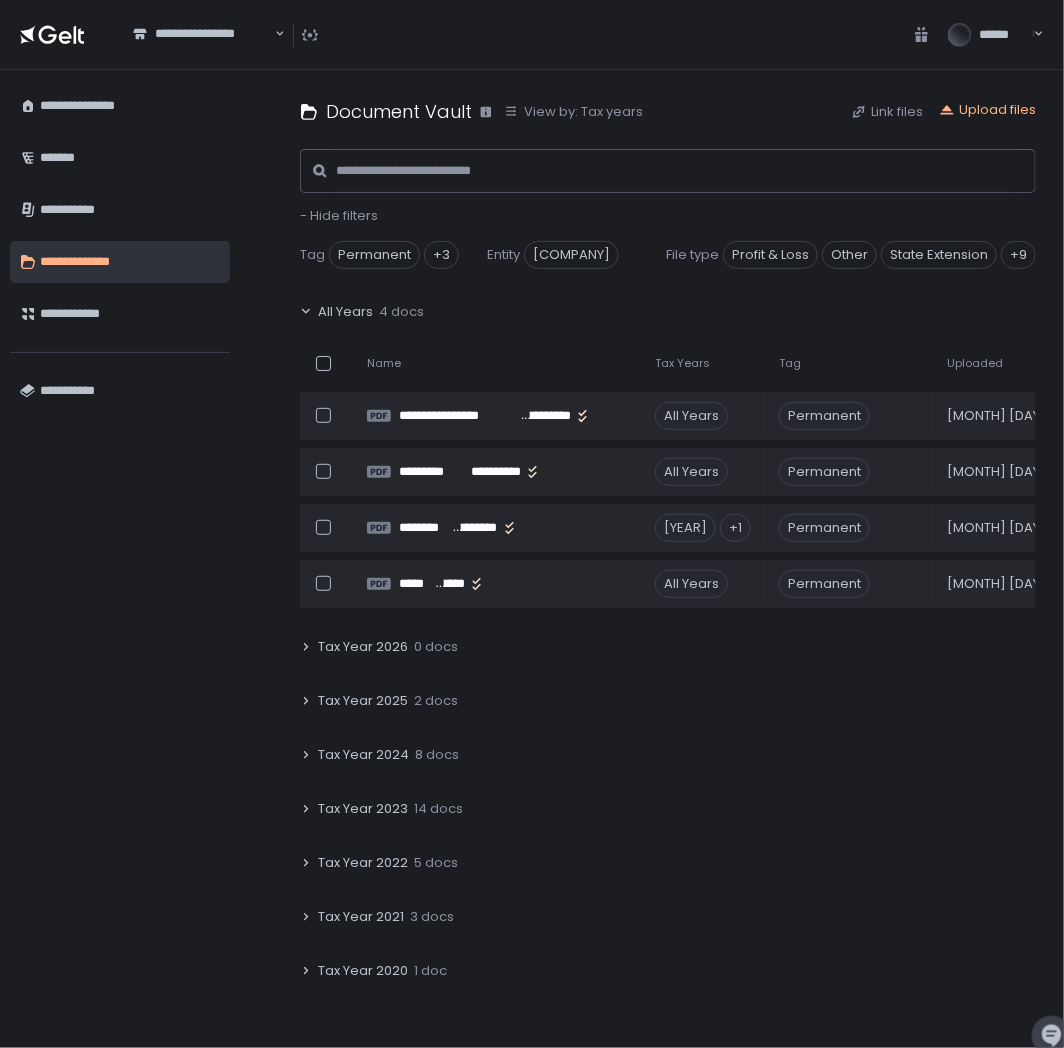 click 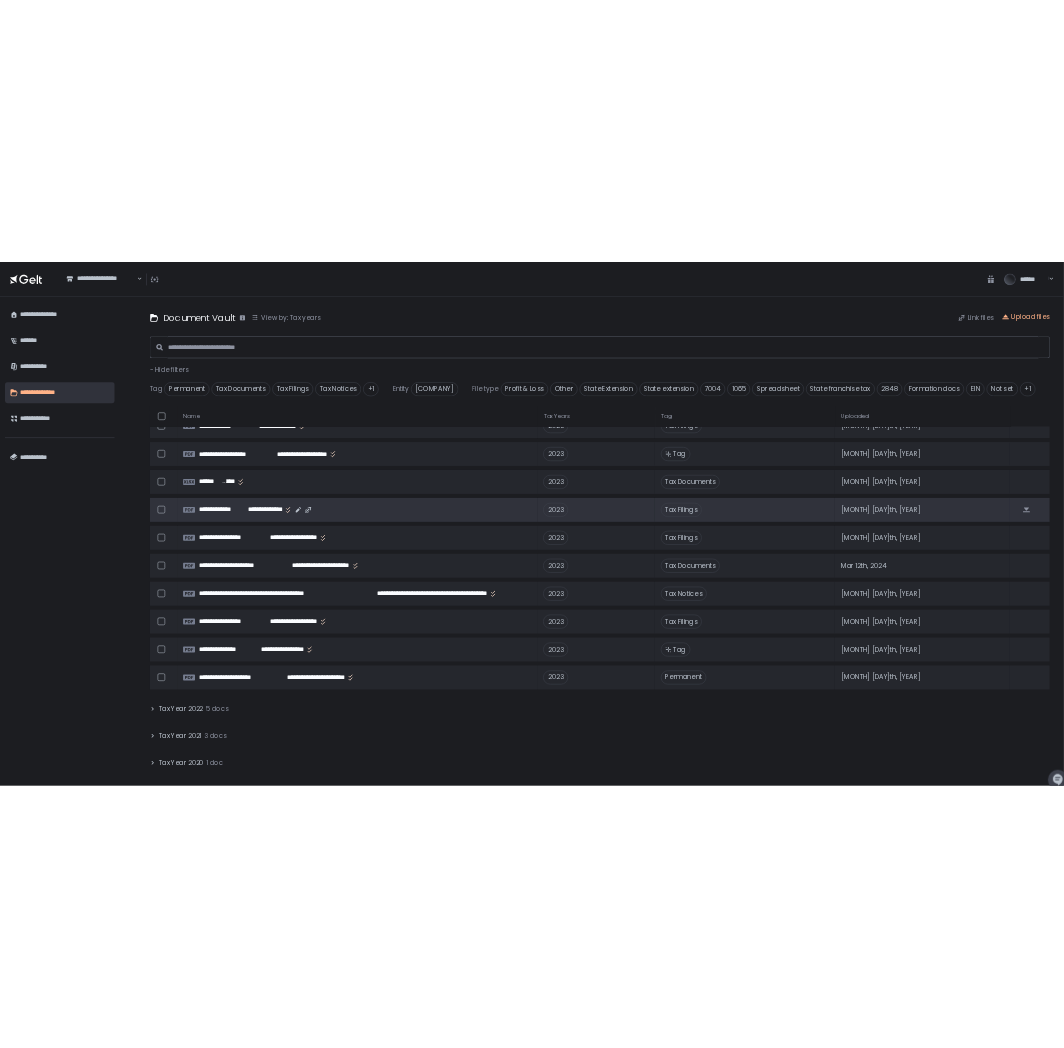scroll, scrollTop: 364, scrollLeft: 0, axis: vertical 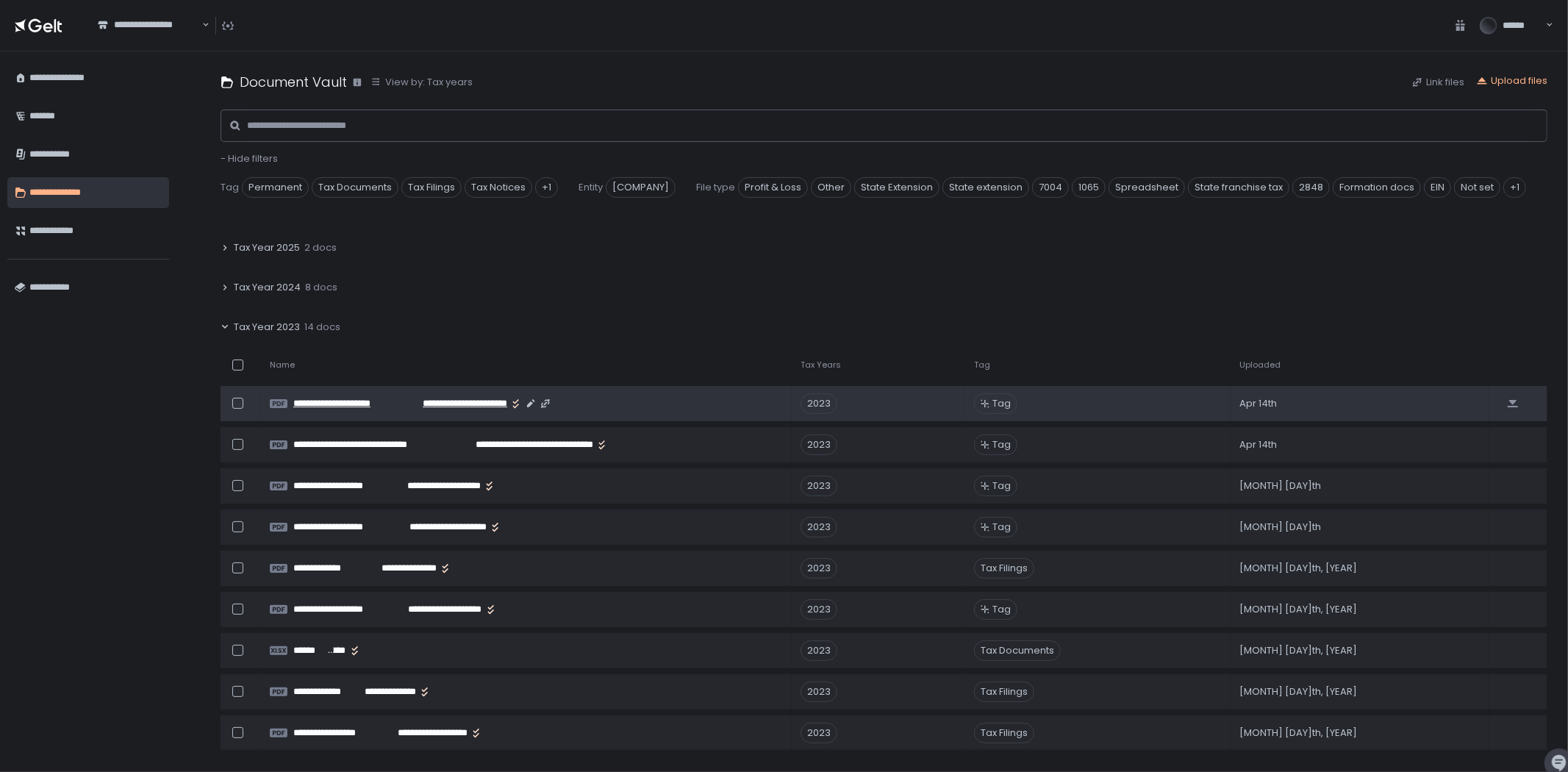 click on "**********" at bounding box center (454, 404) 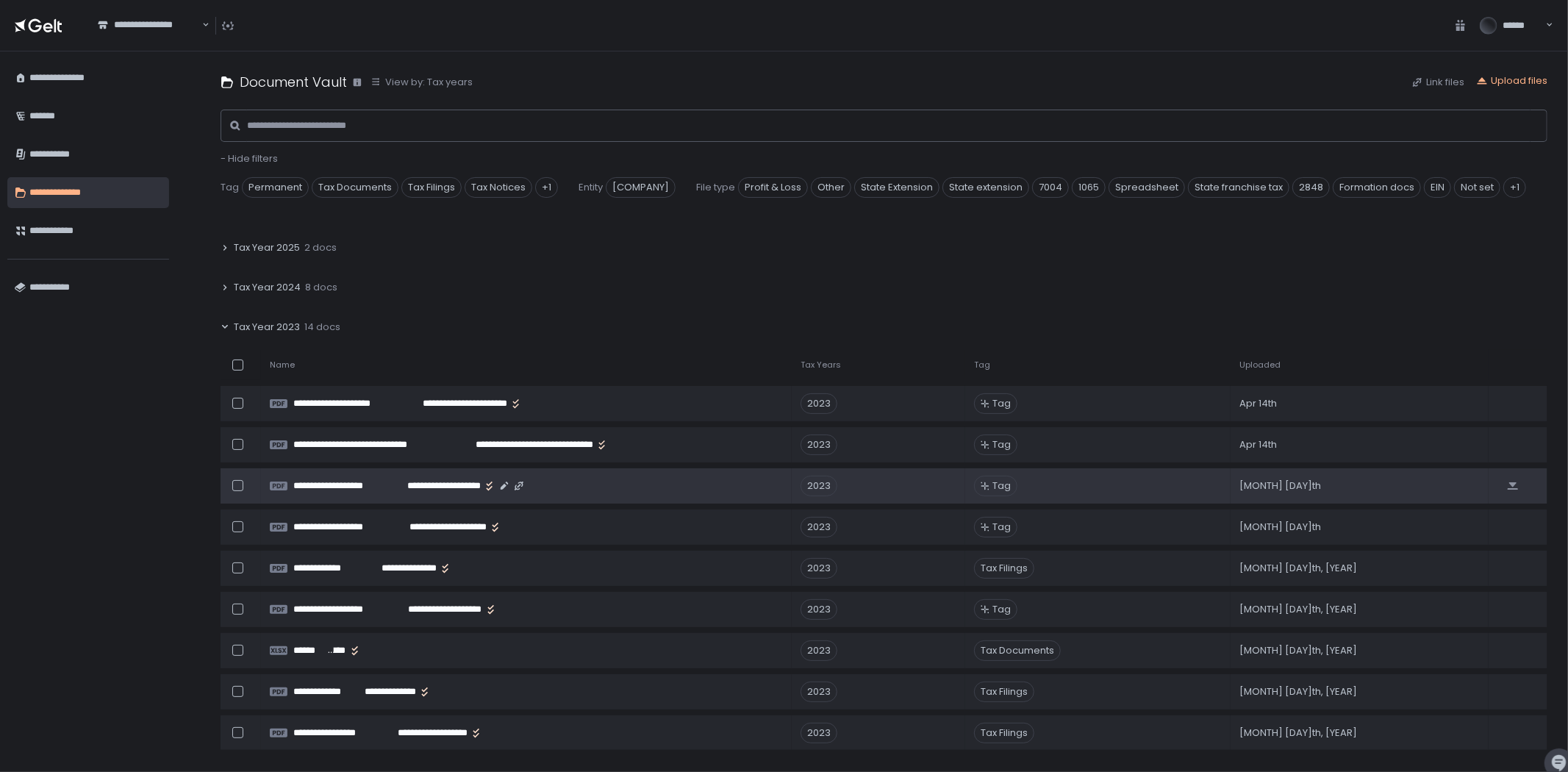 click on "**********" 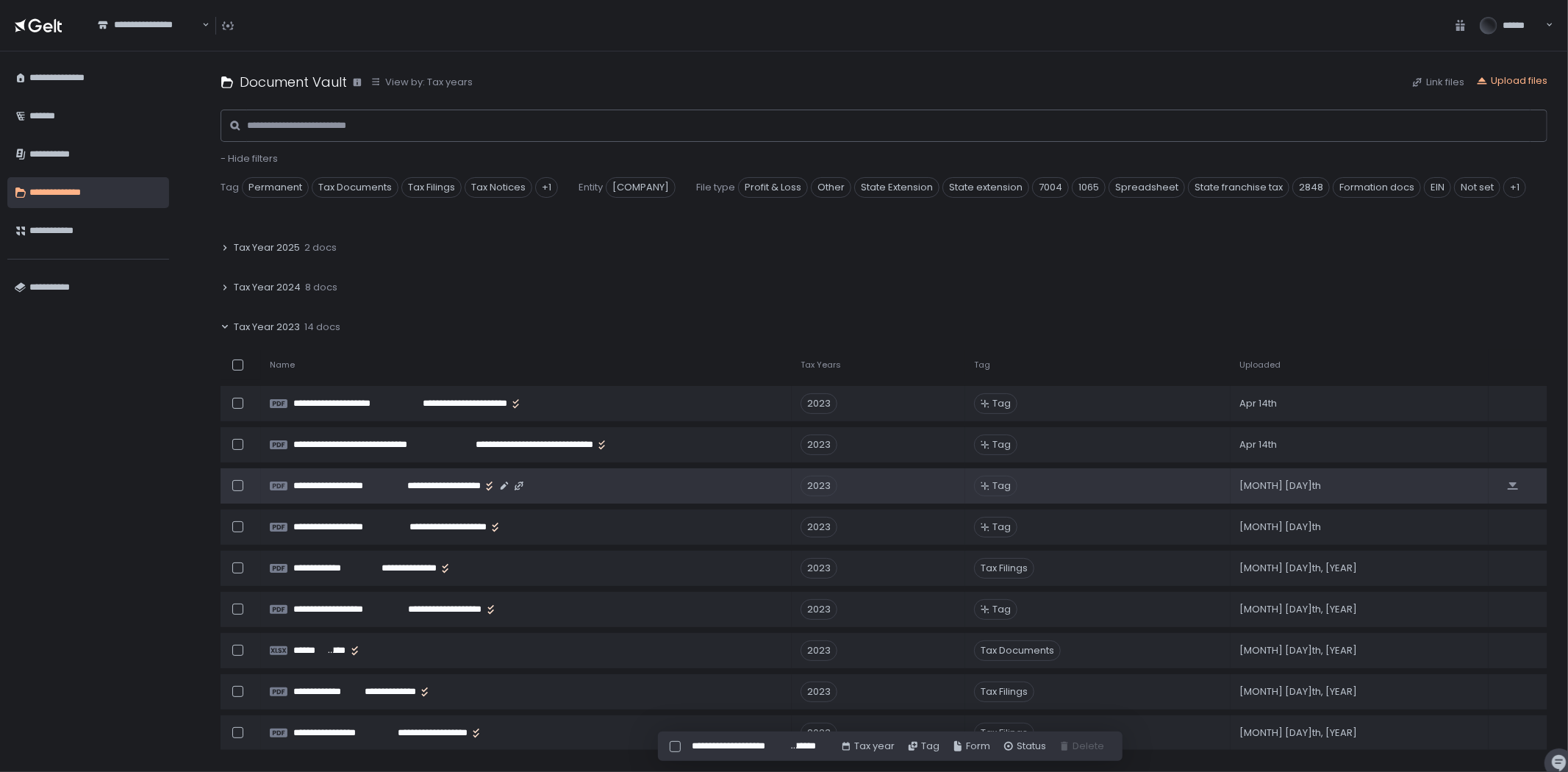 click at bounding box center [237, 485] 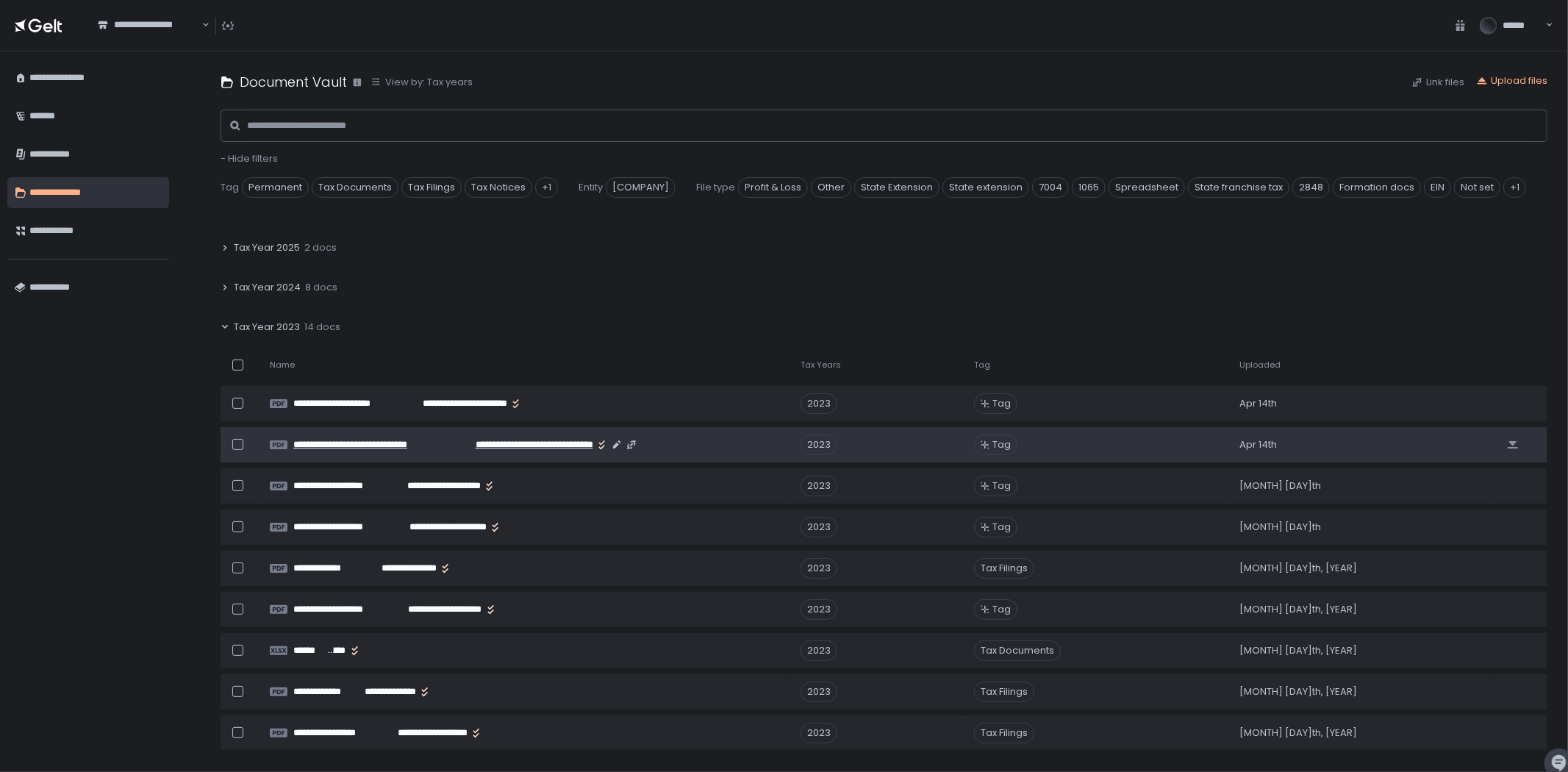 click on "**********" at bounding box center (522, 445) 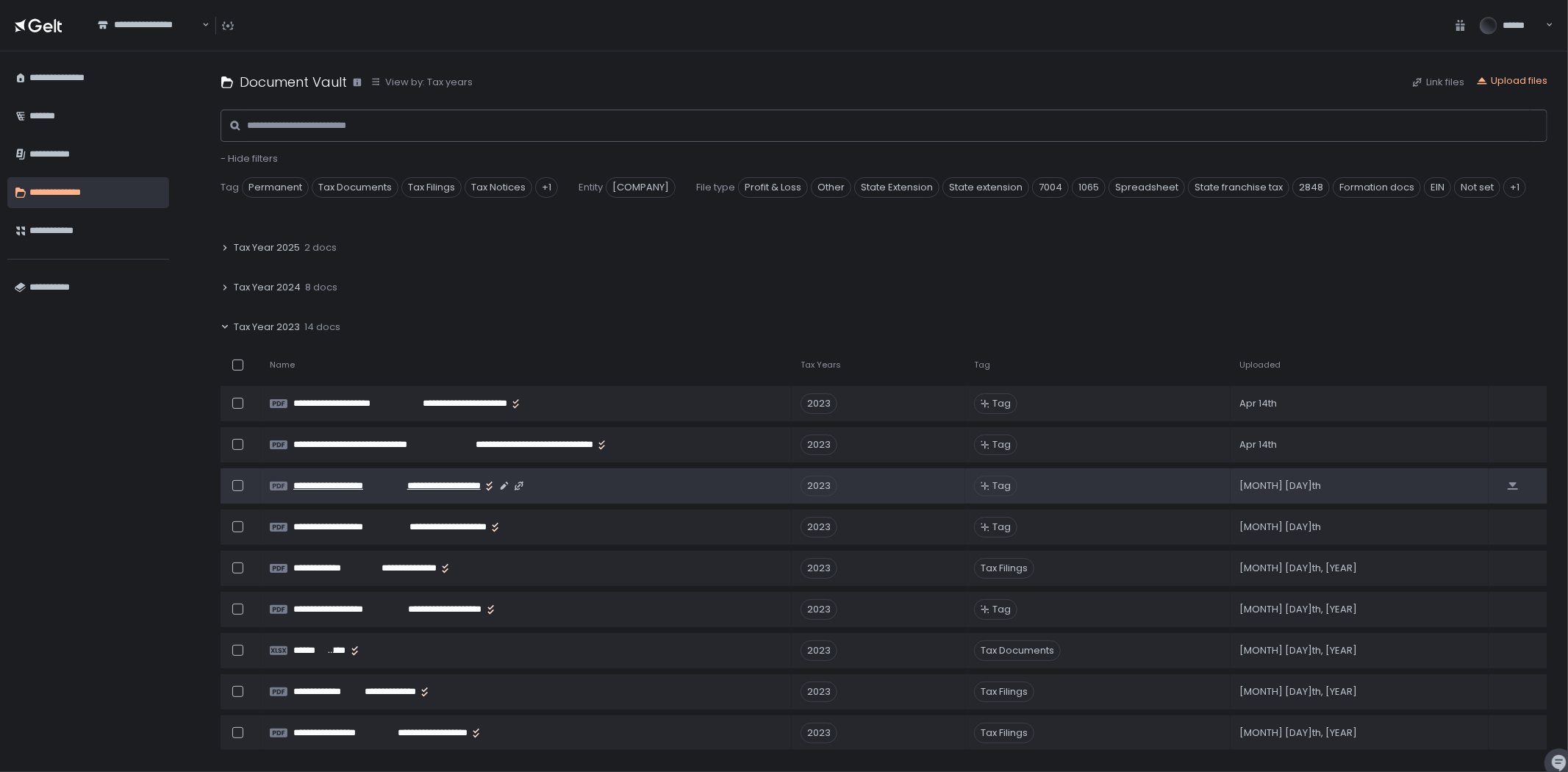 click on "**********" at bounding box center (339, 486) 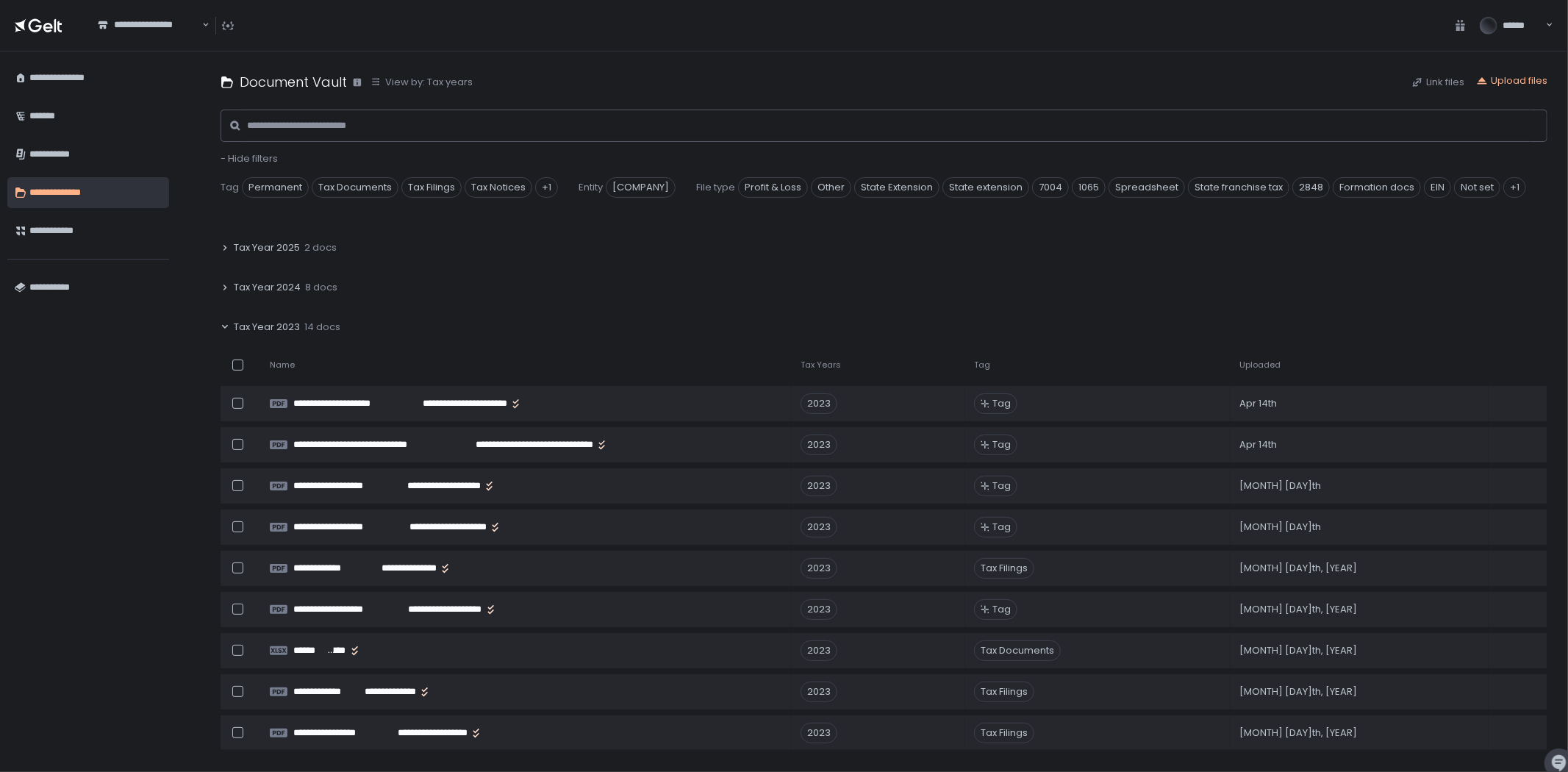 click on "Tax Year [YEAR] 2 docs" 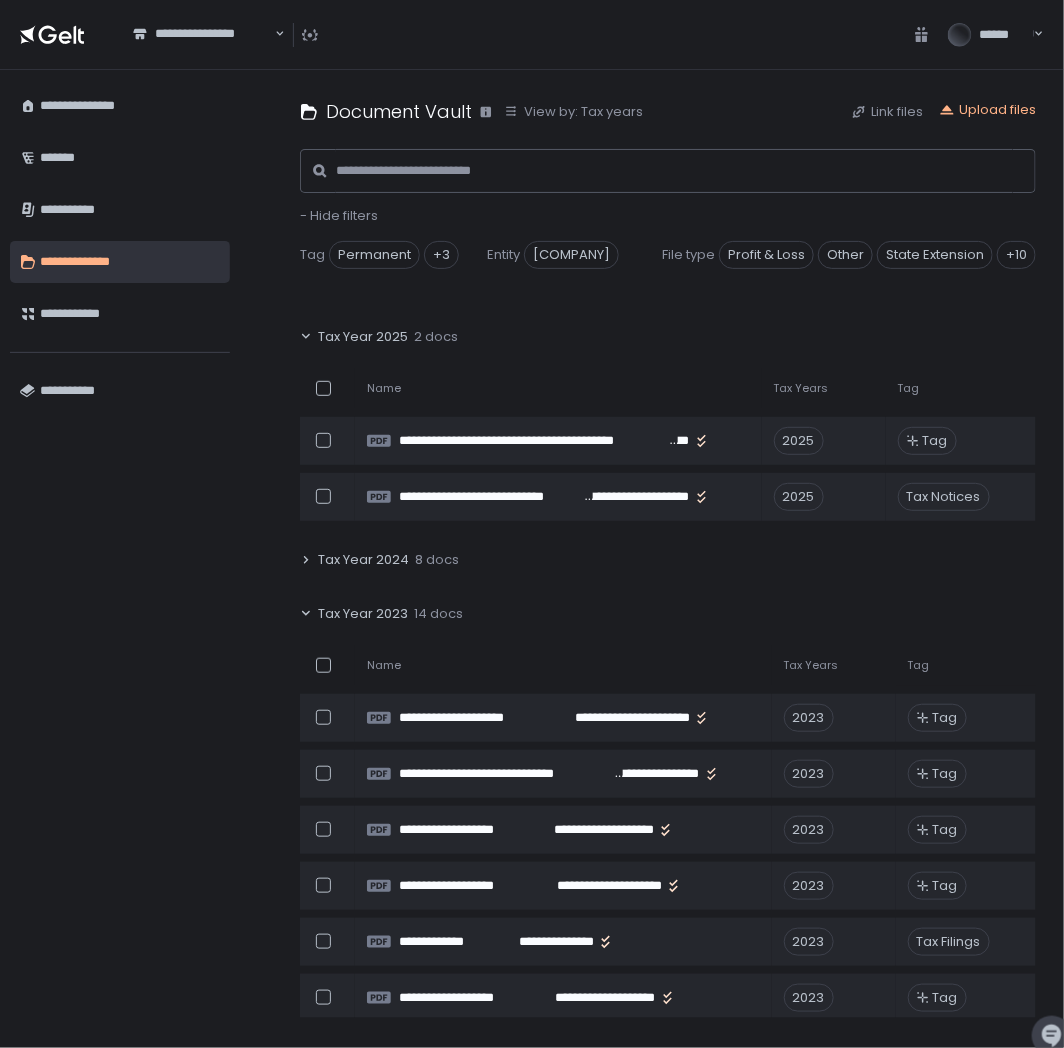 click 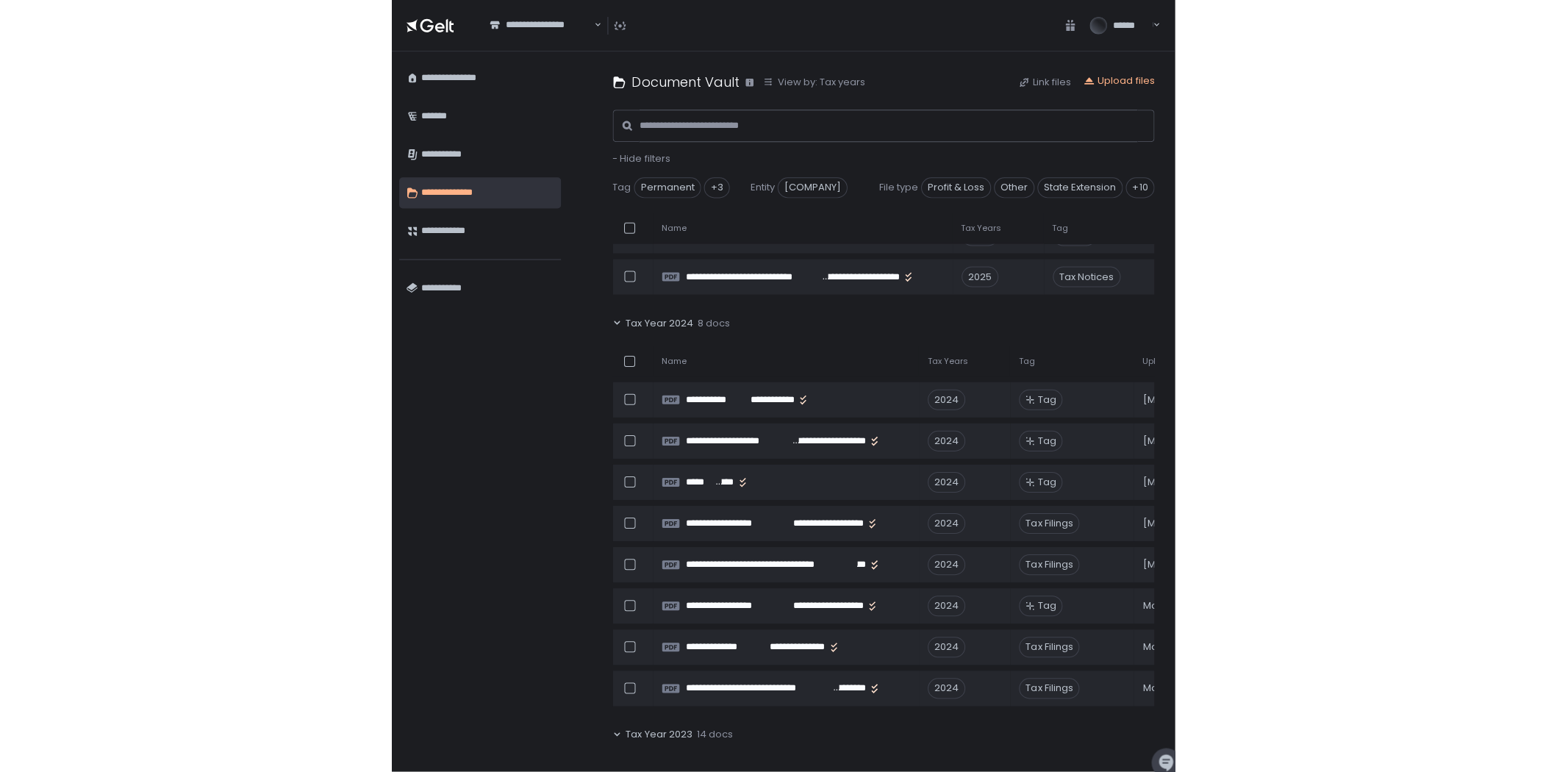 scroll, scrollTop: 431, scrollLeft: 0, axis: vertical 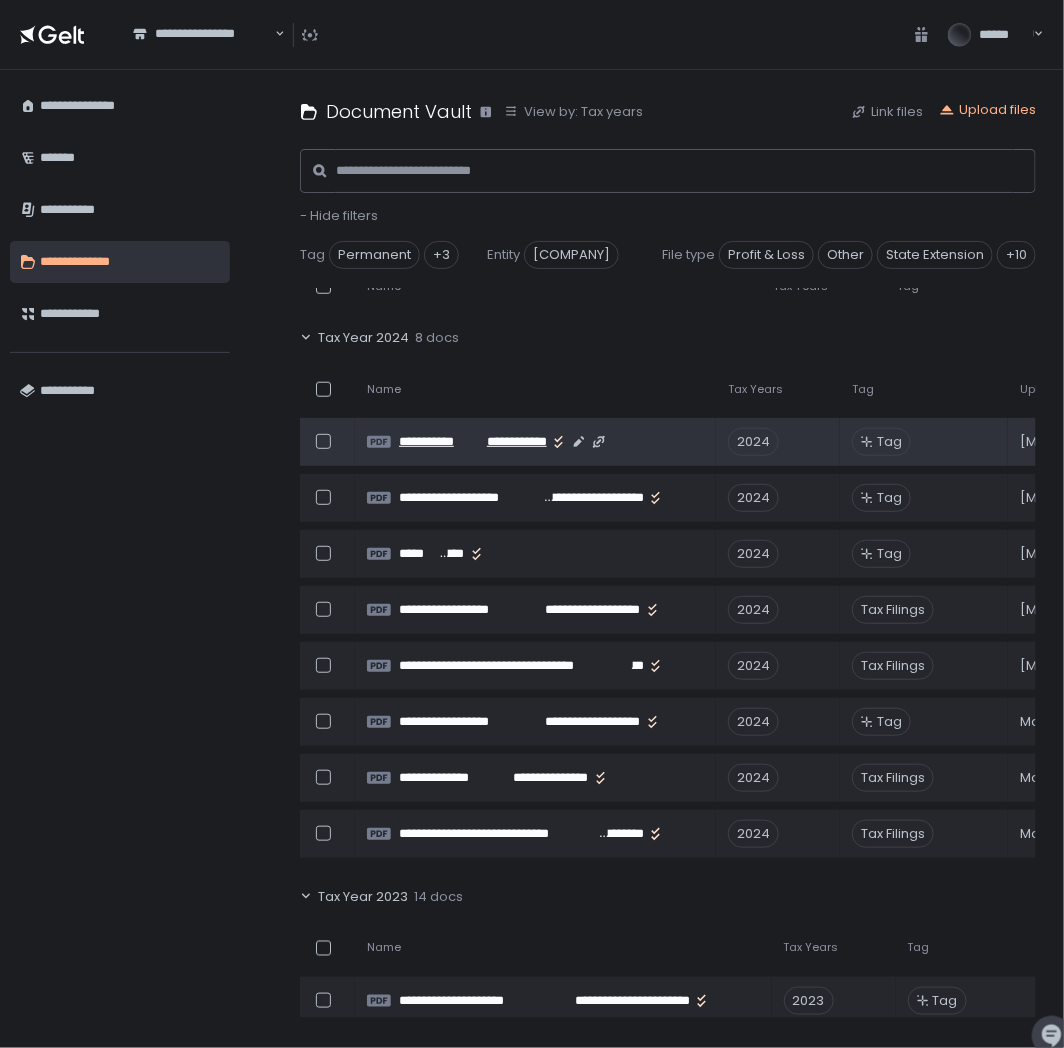 click on "**********" at bounding box center (515, 442) 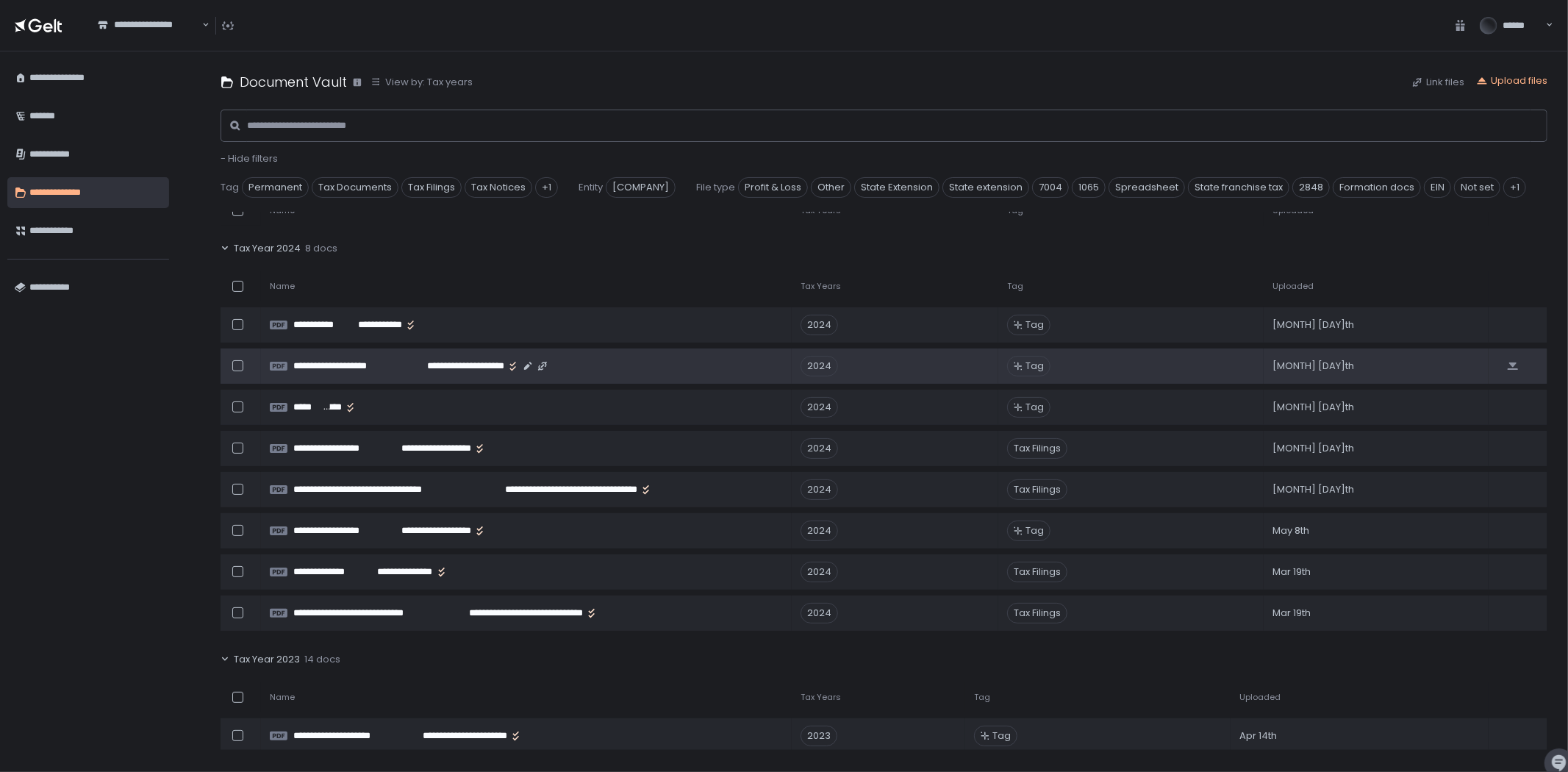 click on "**********" 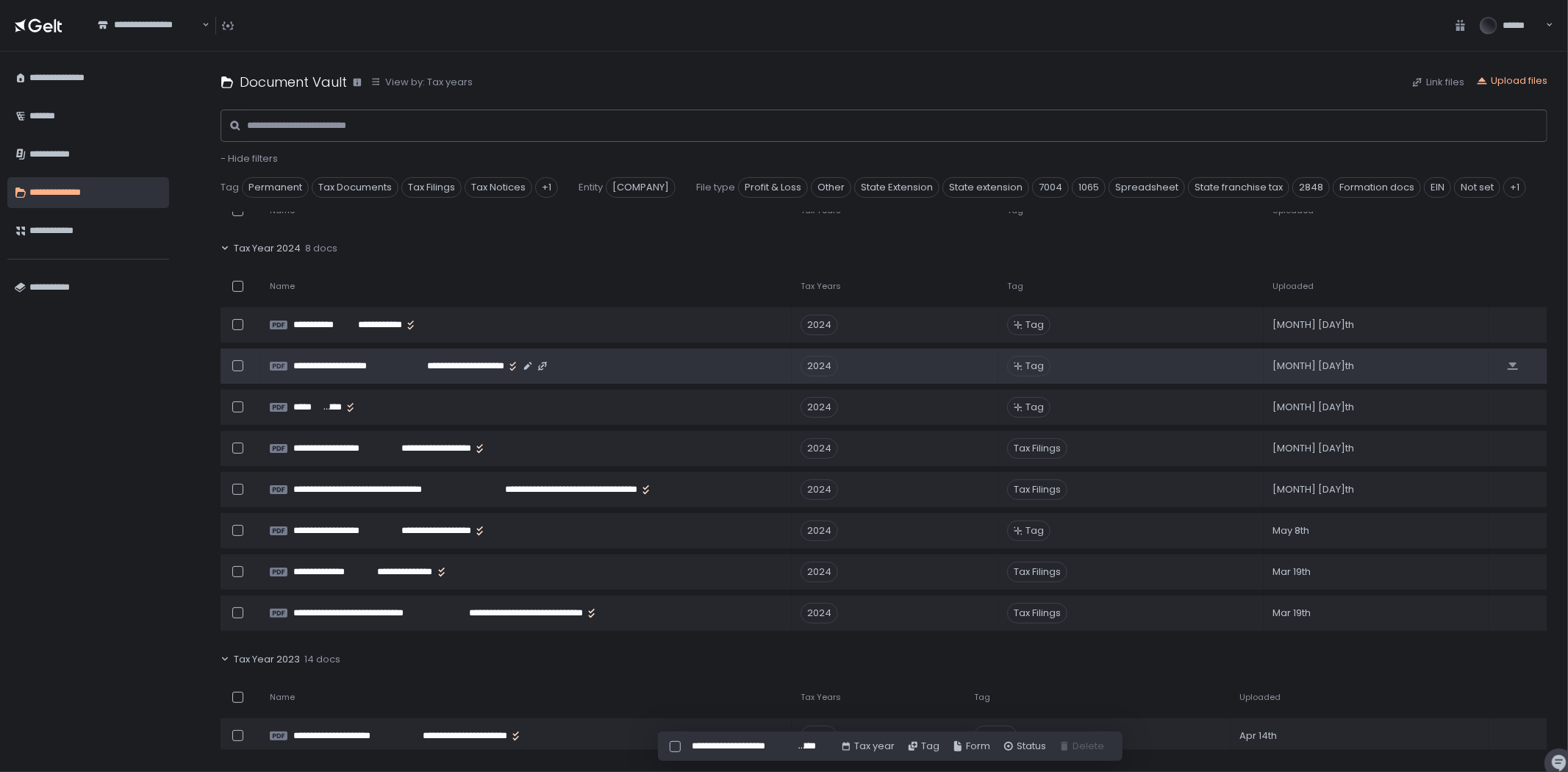 click at bounding box center [237, 365] 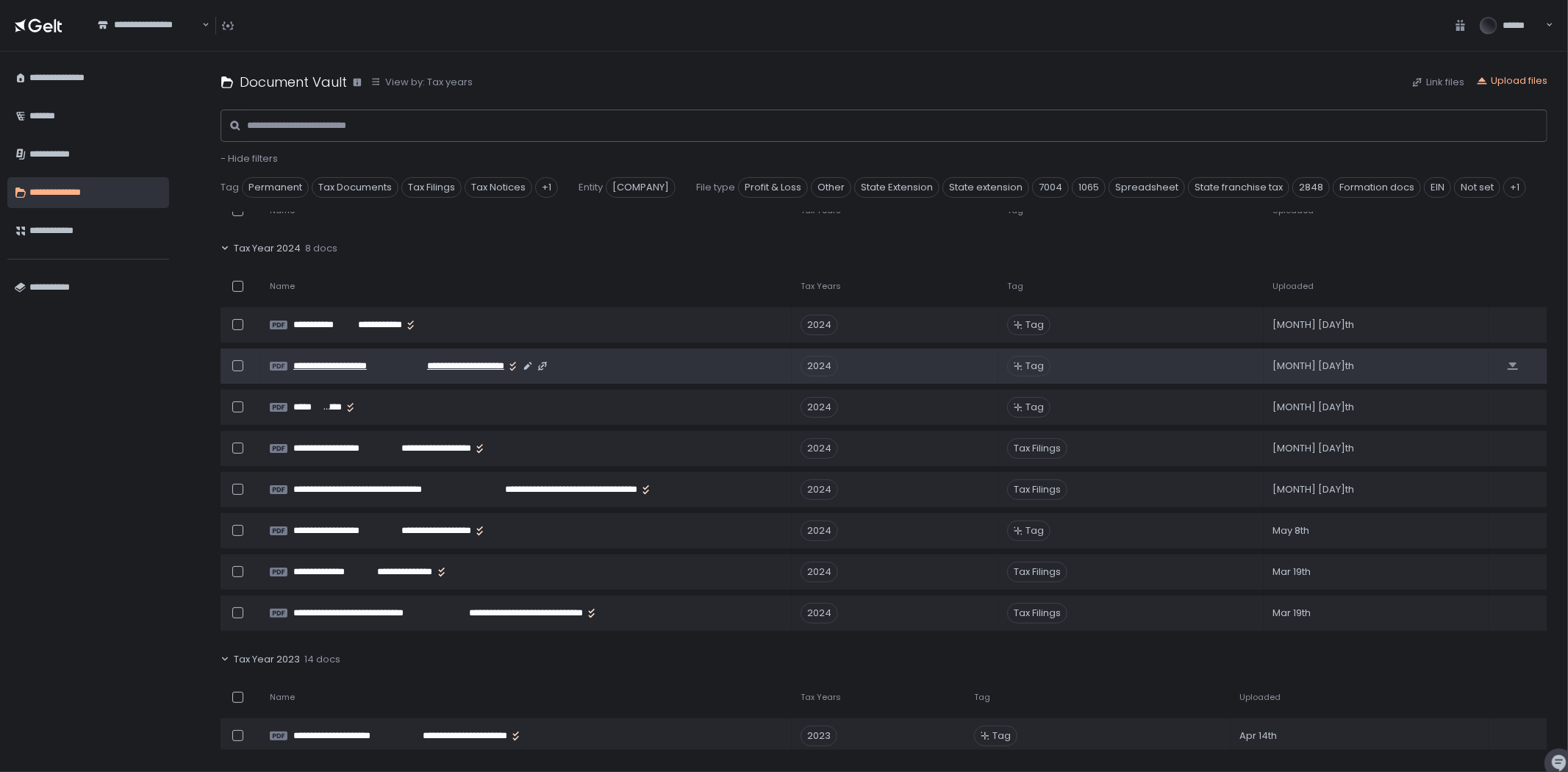 click on "**********" at bounding box center [346, 366] 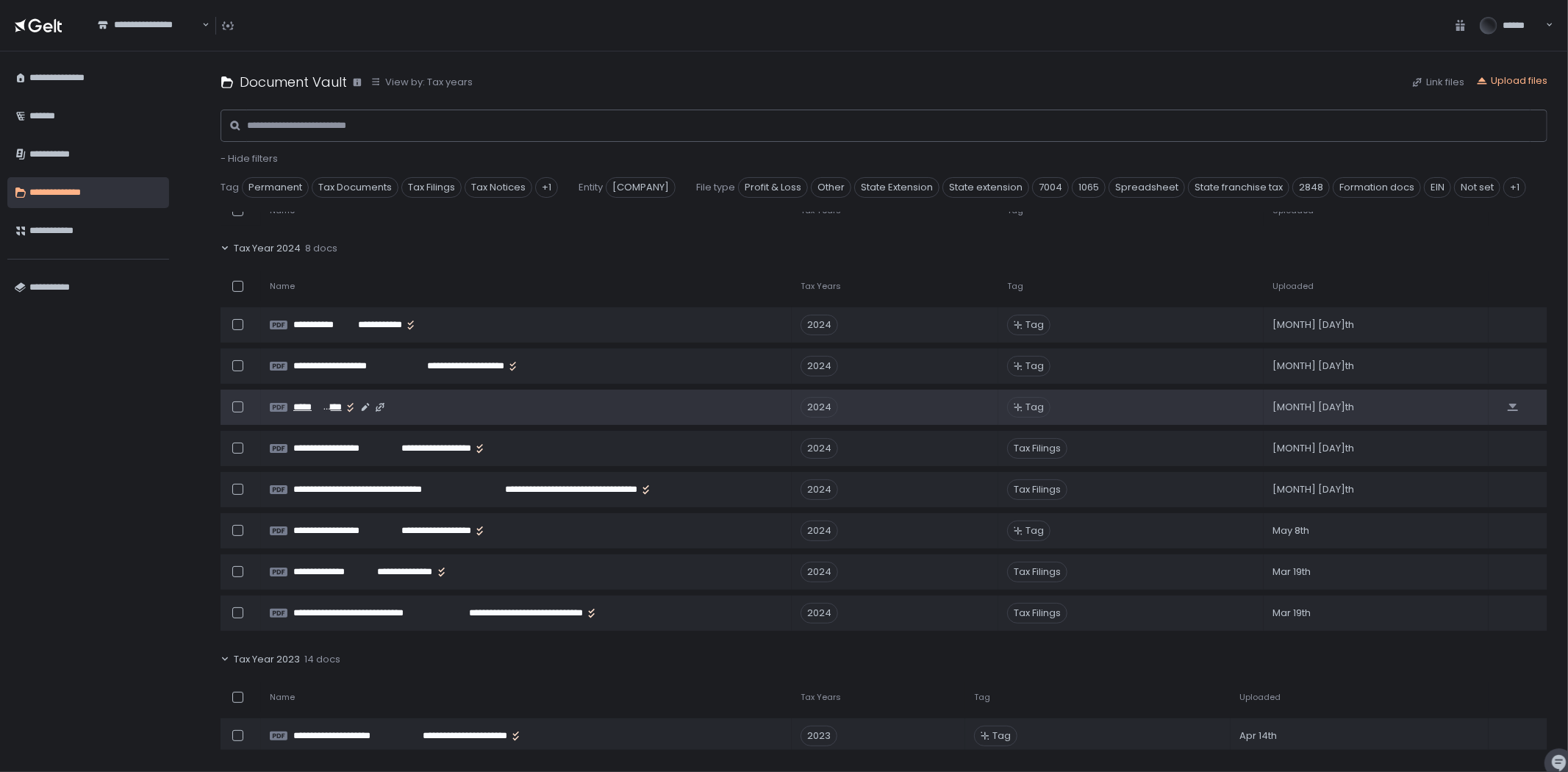 click on "*****" at bounding box center [307, 407] 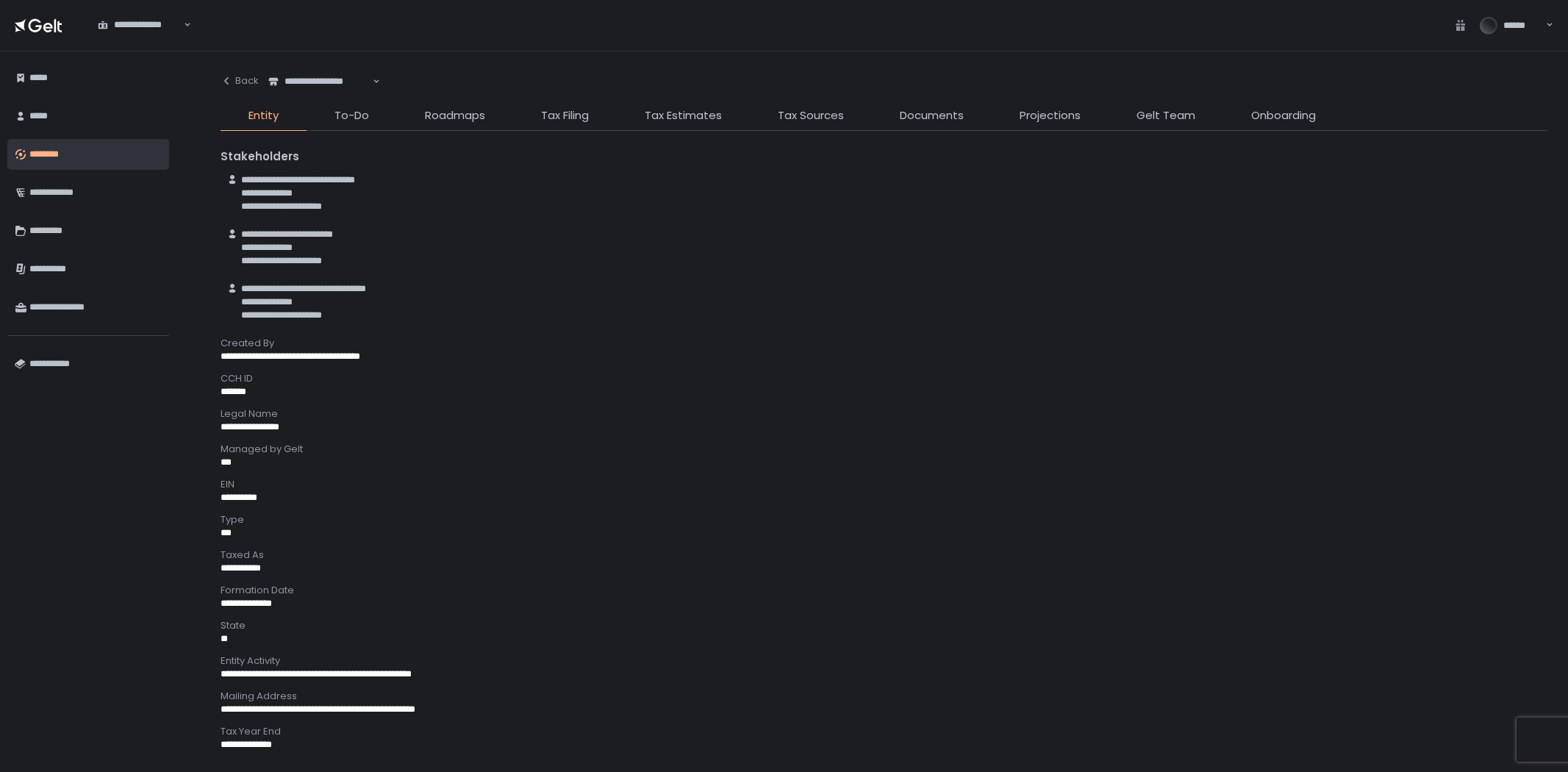 scroll, scrollTop: 0, scrollLeft: 0, axis: both 